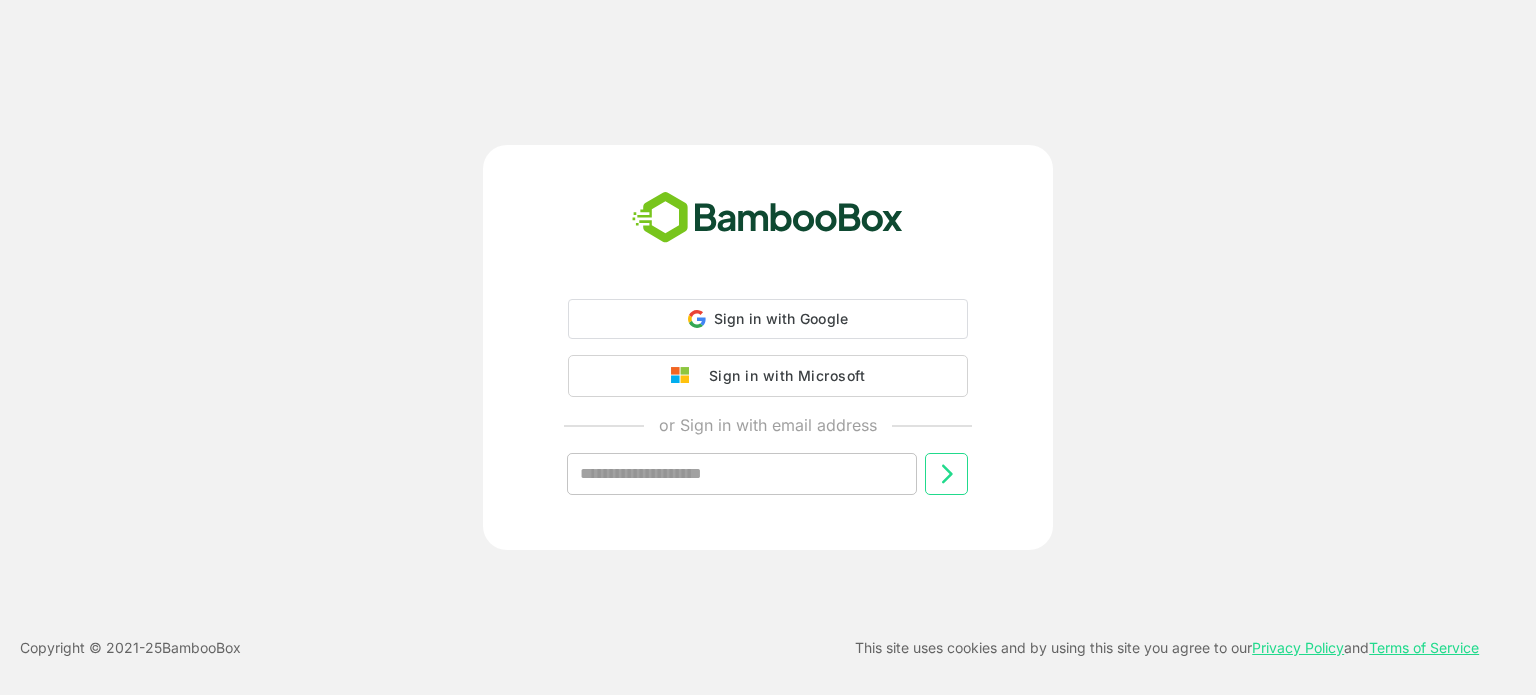 scroll, scrollTop: 0, scrollLeft: 0, axis: both 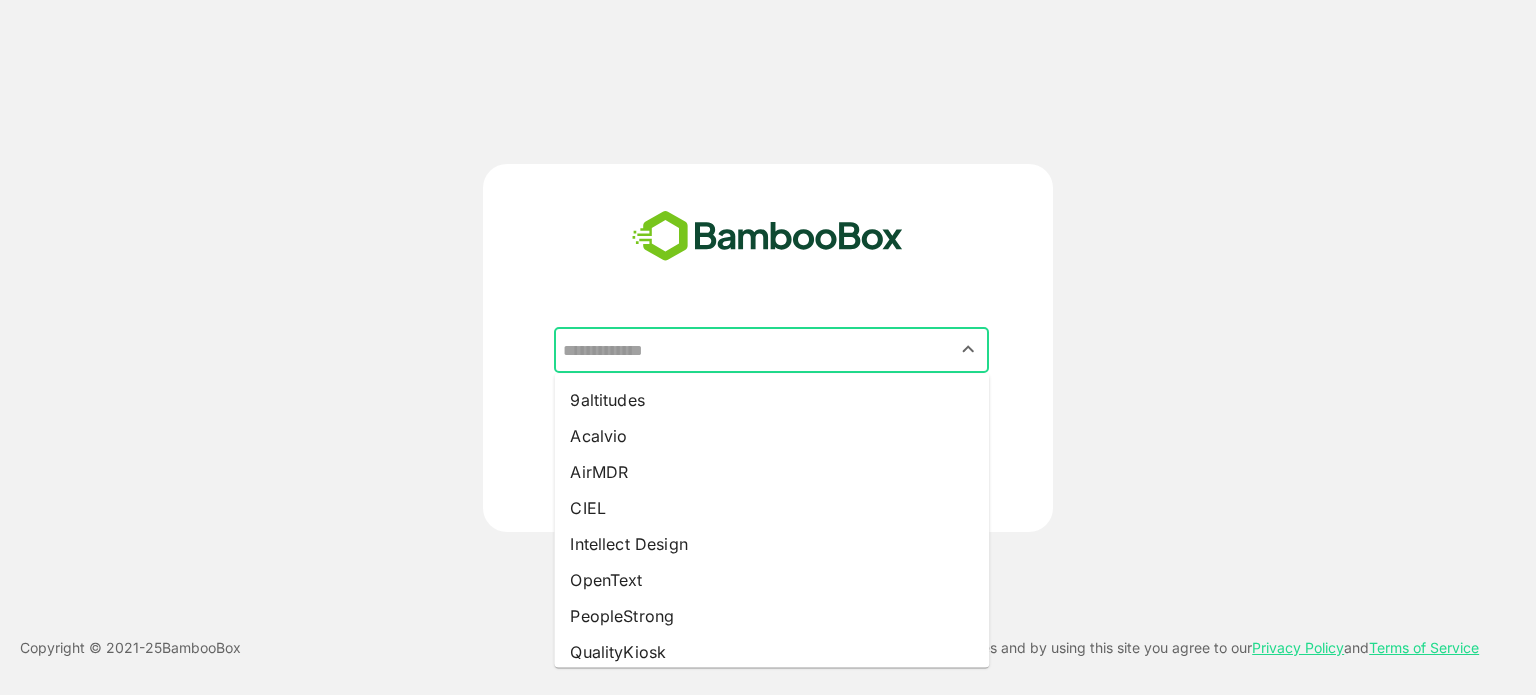 click at bounding box center [771, 350] 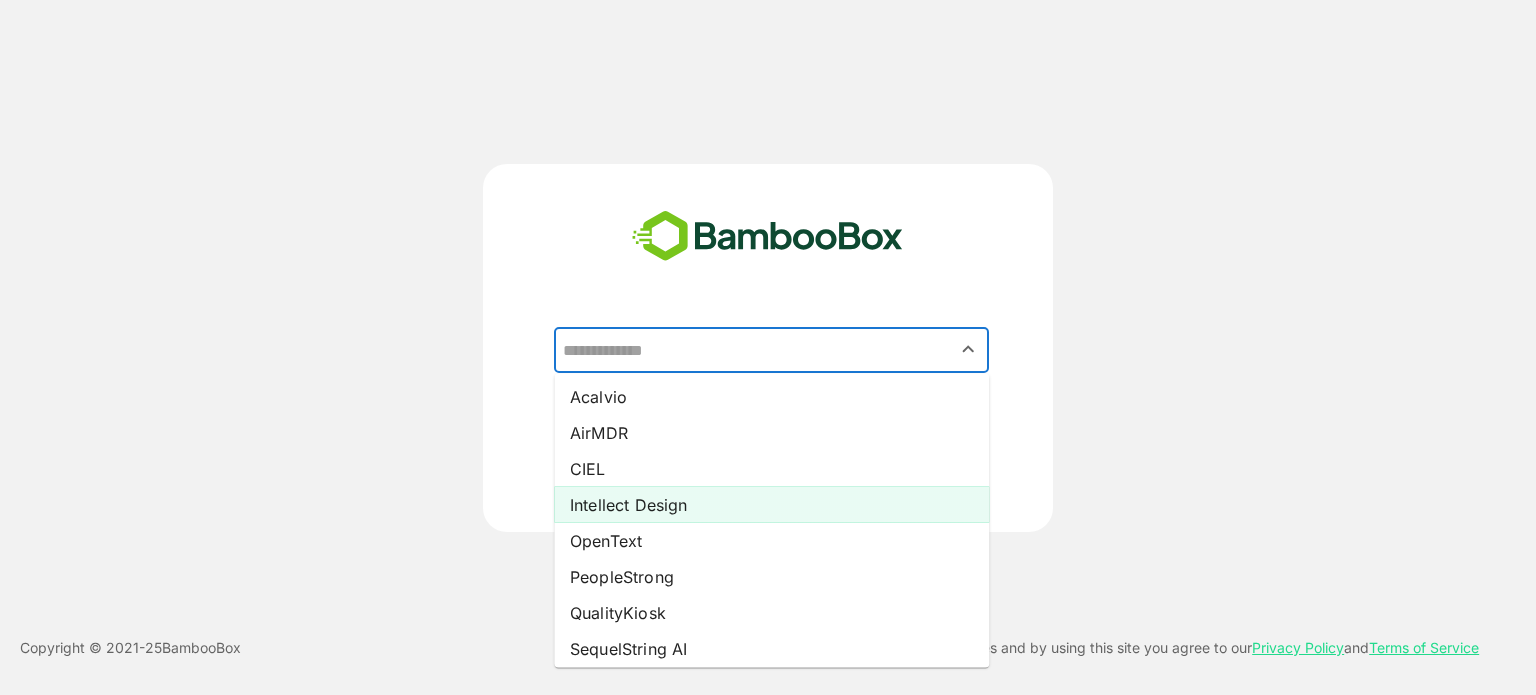 scroll, scrollTop: 40, scrollLeft: 0, axis: vertical 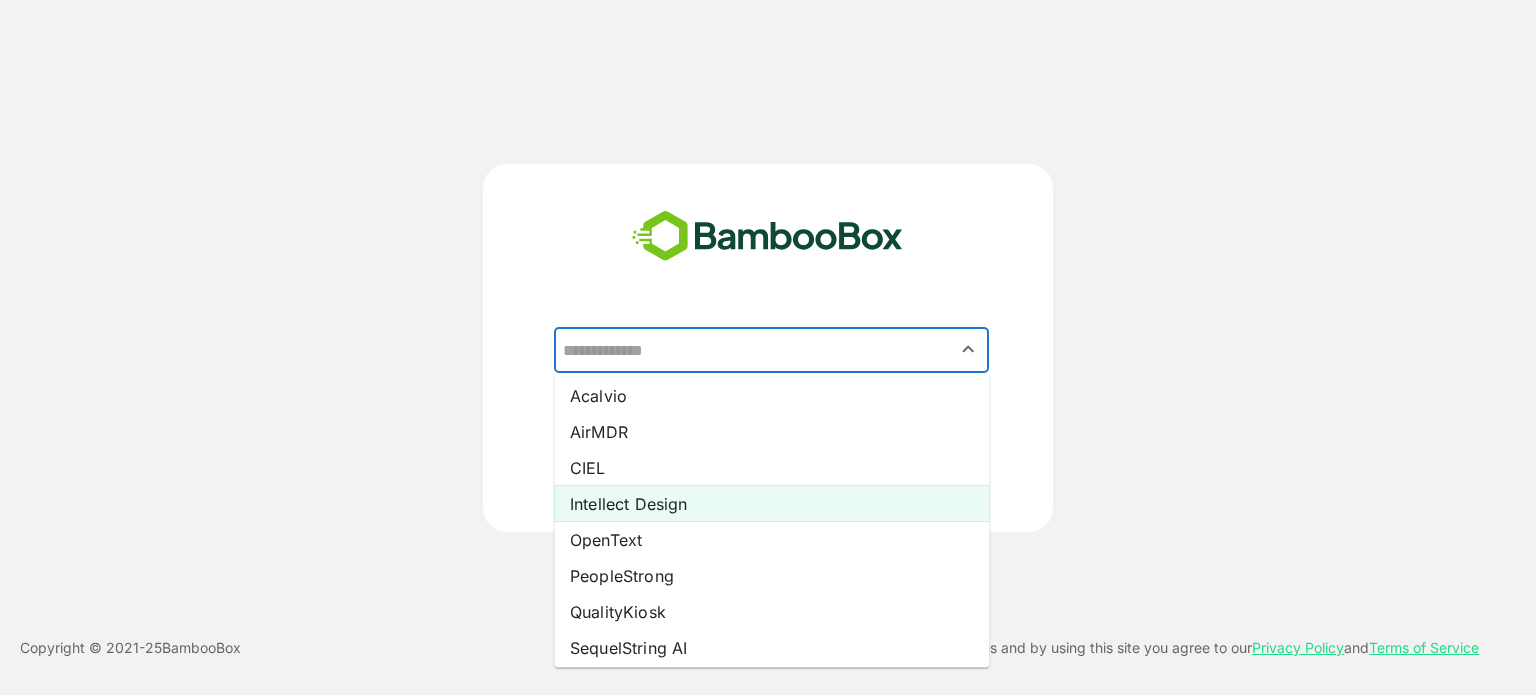click on "OpenText" at bounding box center (771, 540) 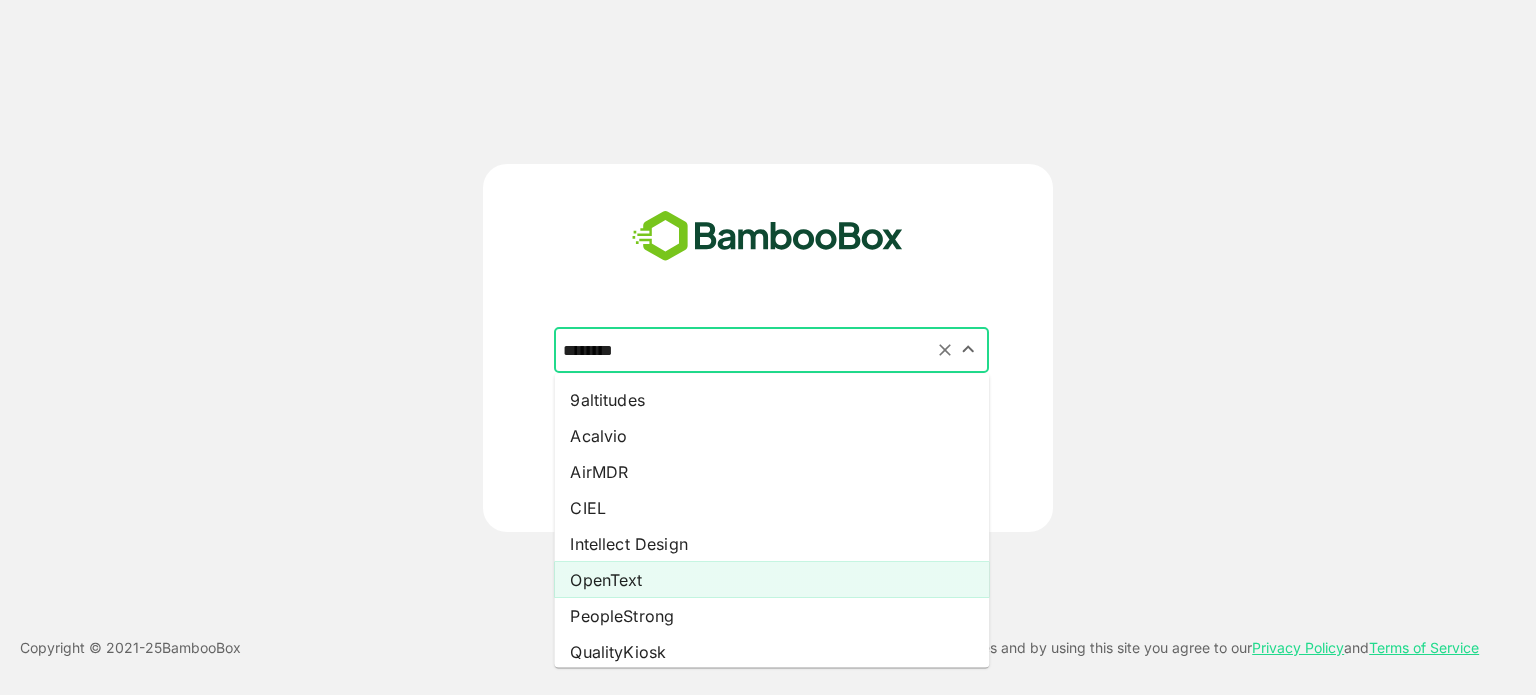 click on "********" at bounding box center [771, 350] 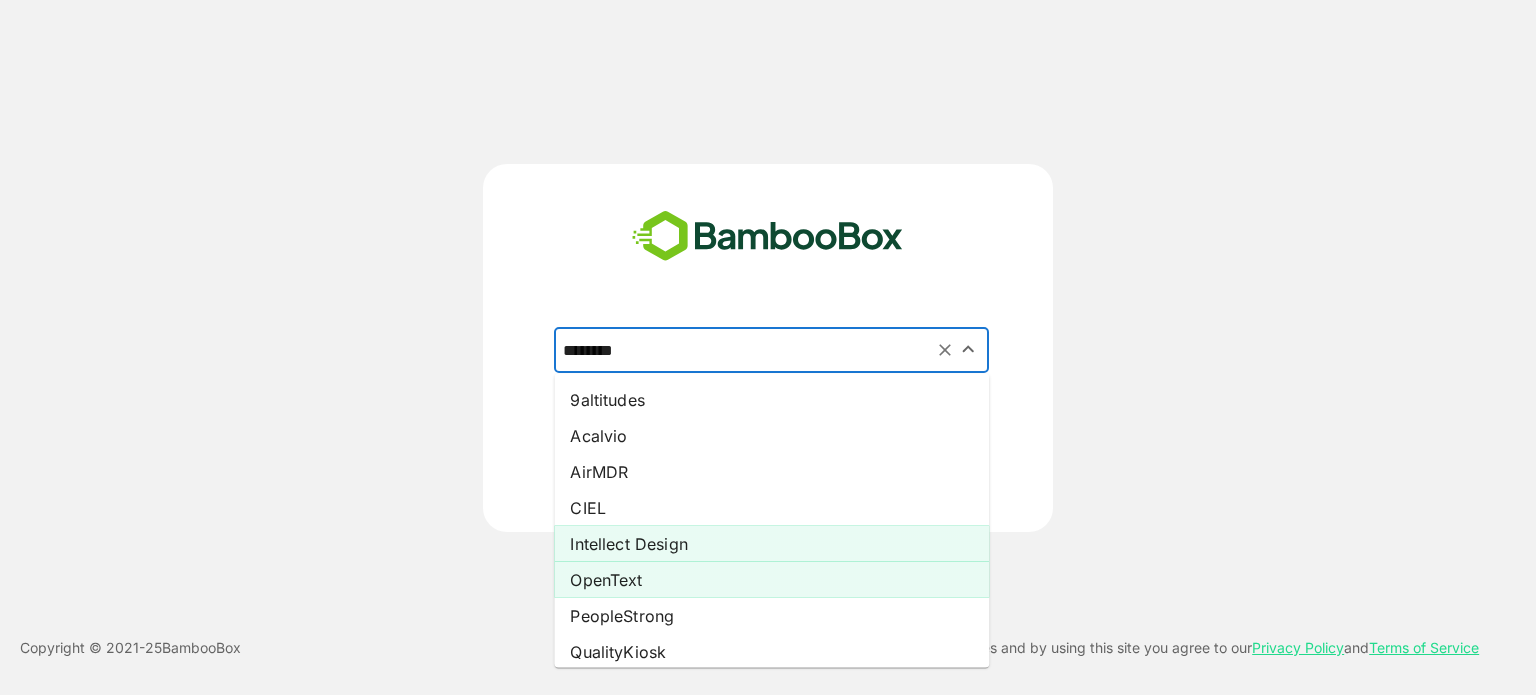click on "Intellect Design" at bounding box center (771, 544) 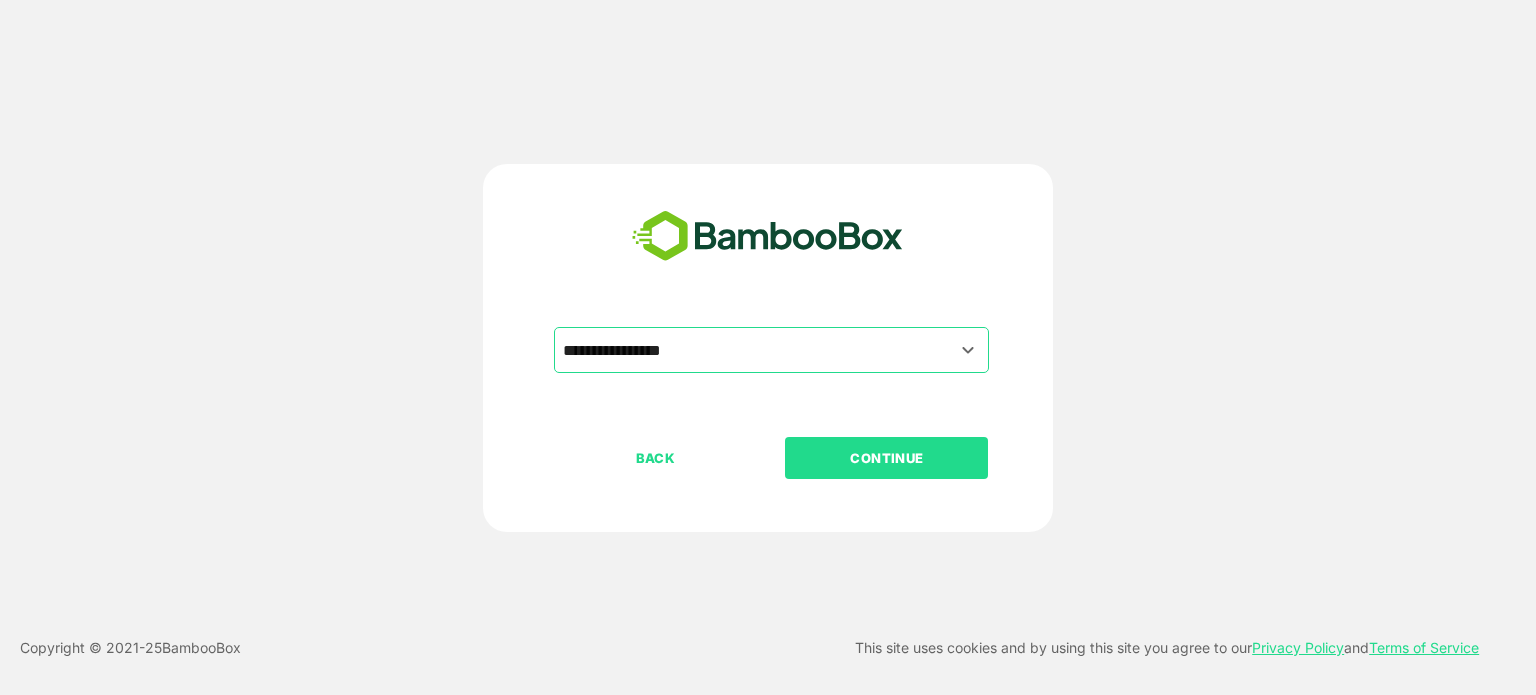 click on "CONTINUE" at bounding box center (887, 458) 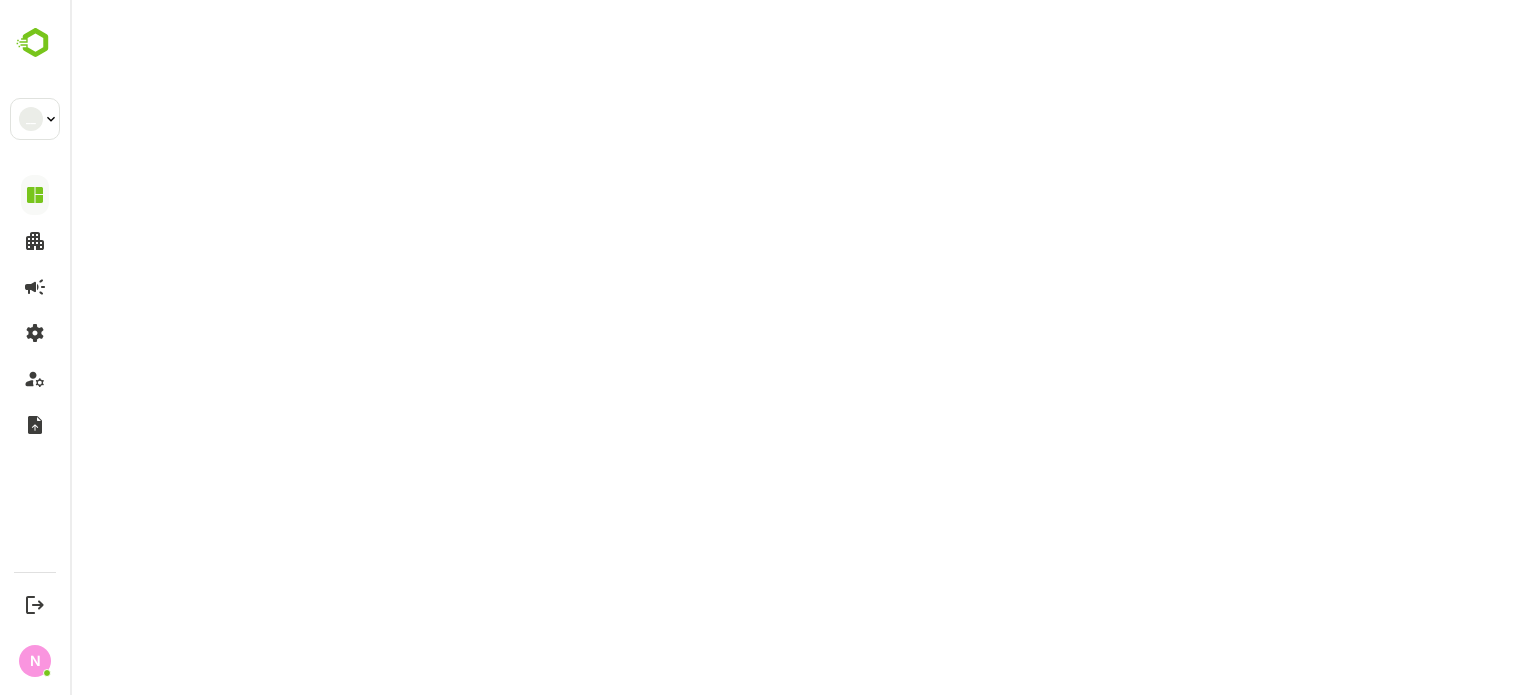 scroll, scrollTop: 0, scrollLeft: 0, axis: both 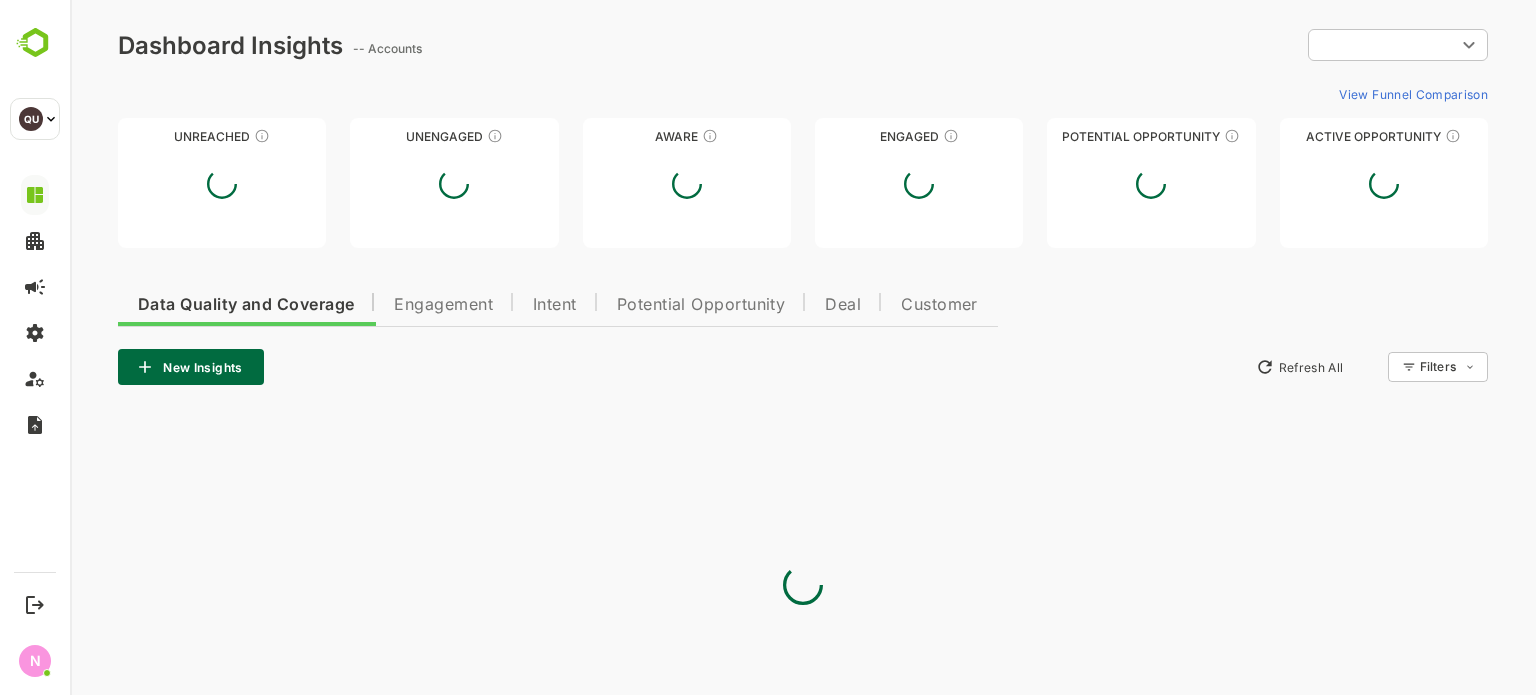 type on "**********" 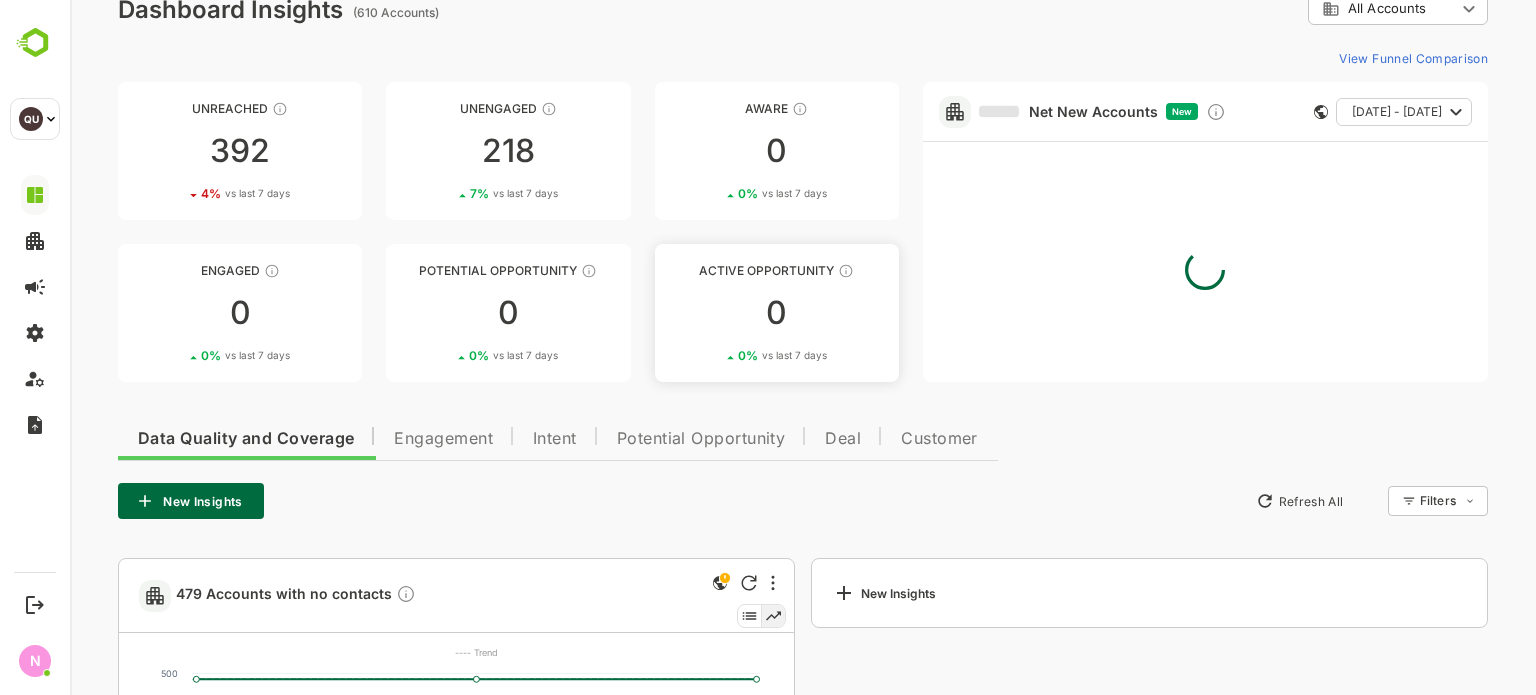 scroll, scrollTop: 0, scrollLeft: 0, axis: both 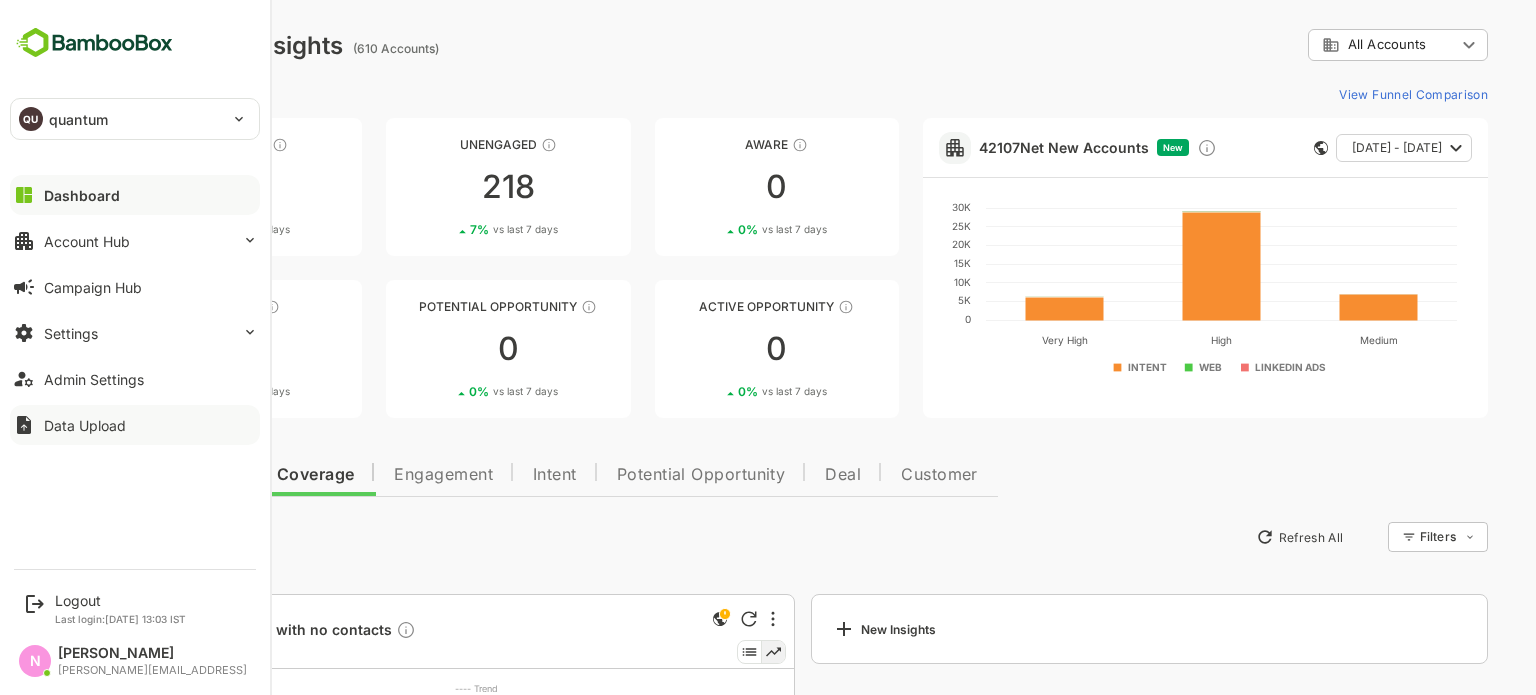 click on "Data Upload" at bounding box center (85, 425) 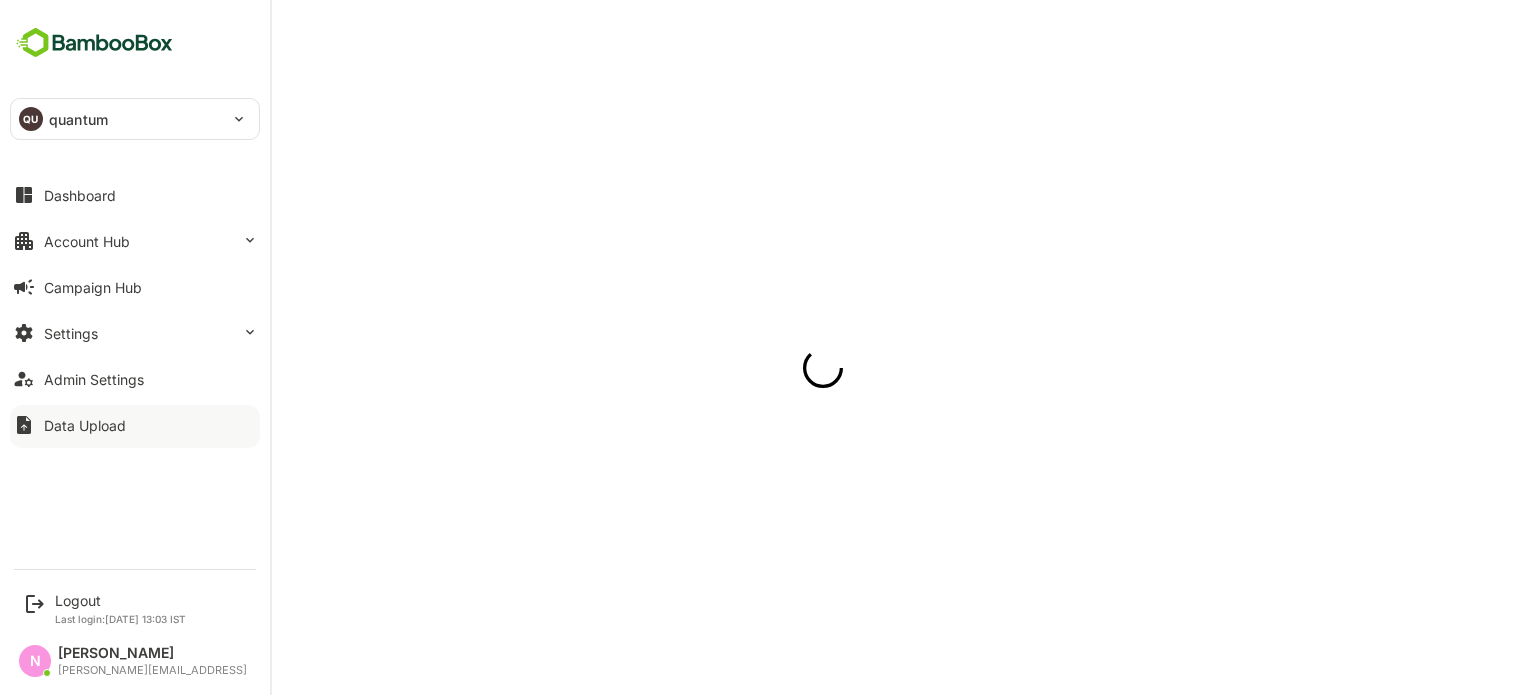 scroll, scrollTop: 0, scrollLeft: 0, axis: both 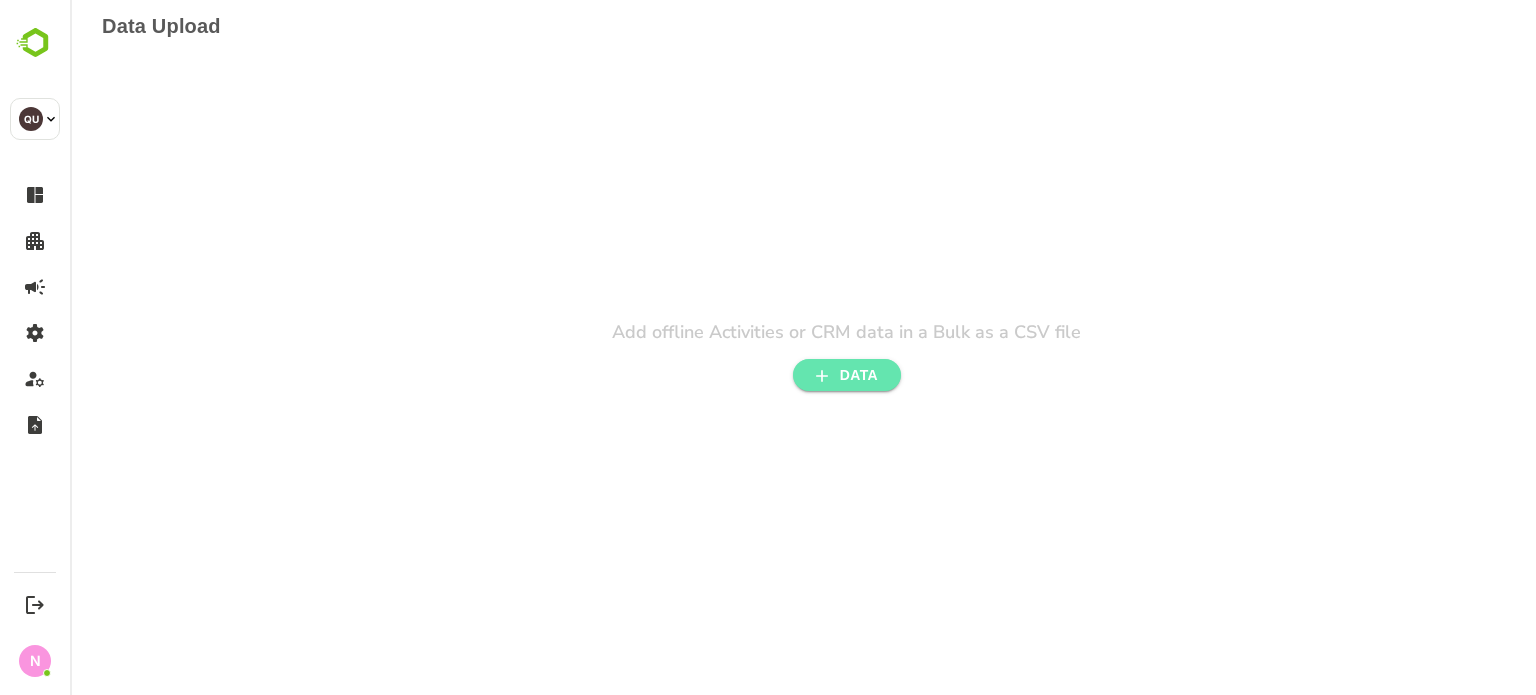 click on "DATA" at bounding box center [847, 375] 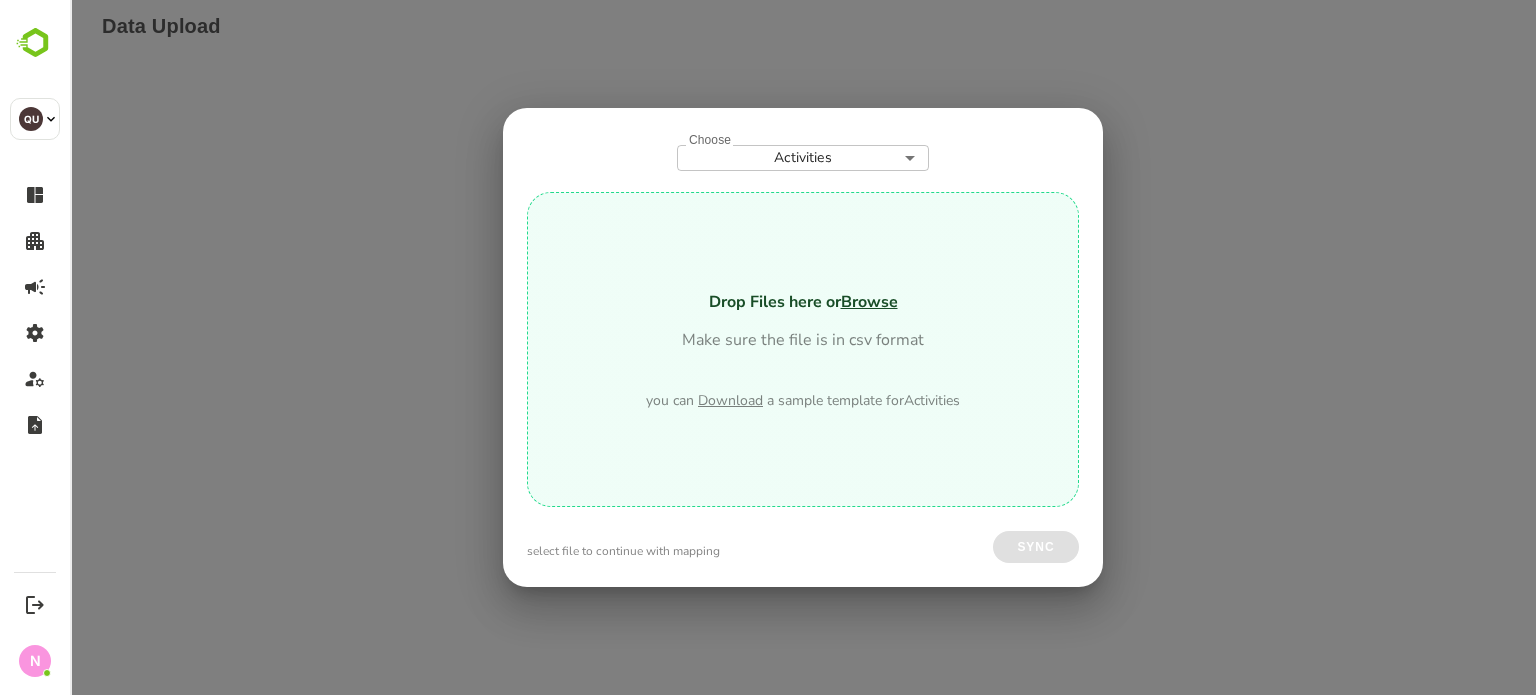 click on "**********" at bounding box center [803, 18] 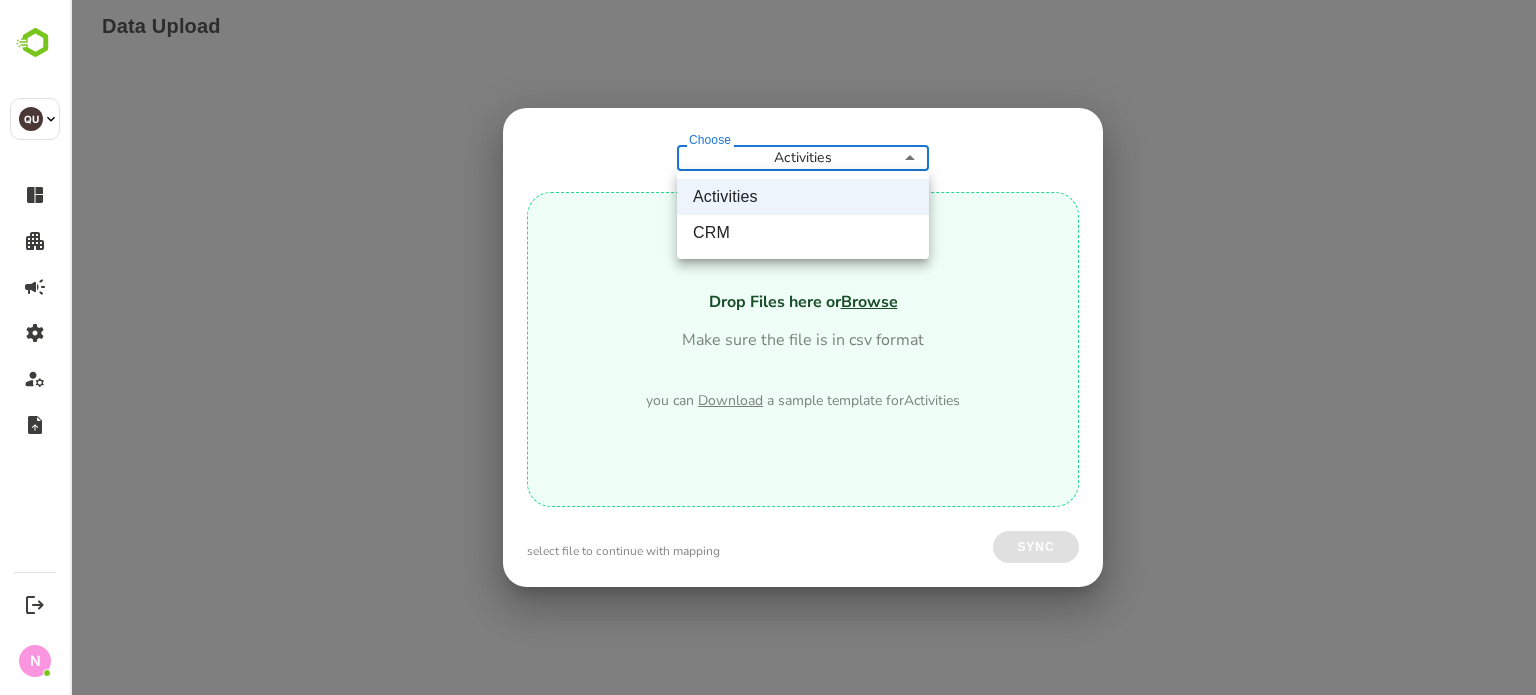 click on "CRM" at bounding box center (803, 233) 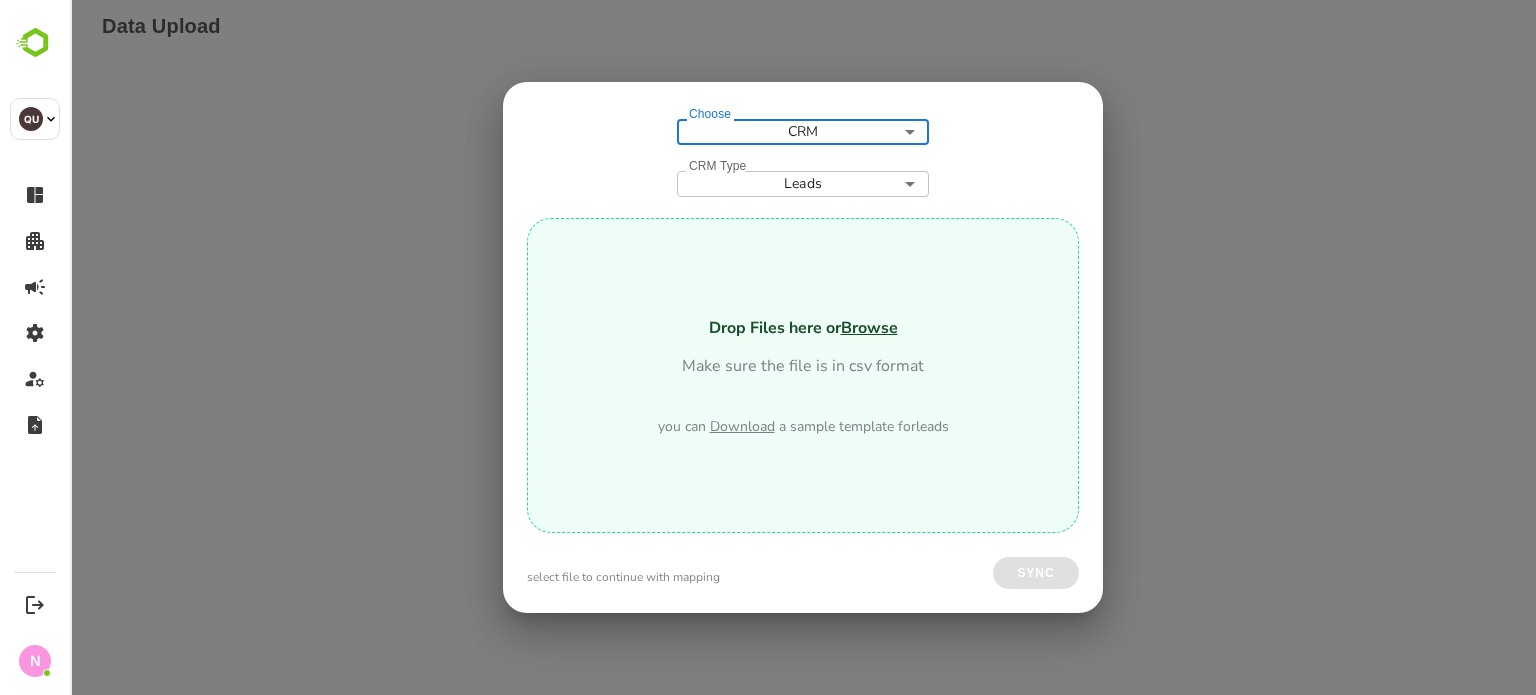 click on "Data Upload Add offline Activities or CRM data in a Bulk as a CSV file DATA Choose CRM *** Choose CRM Type Leads ***** CRM Type Drop Files here or  Browse Make sure the file is in csv format you can   Download   a sample template for  leads select file to continue with mapping Sync" at bounding box center [803, 18] 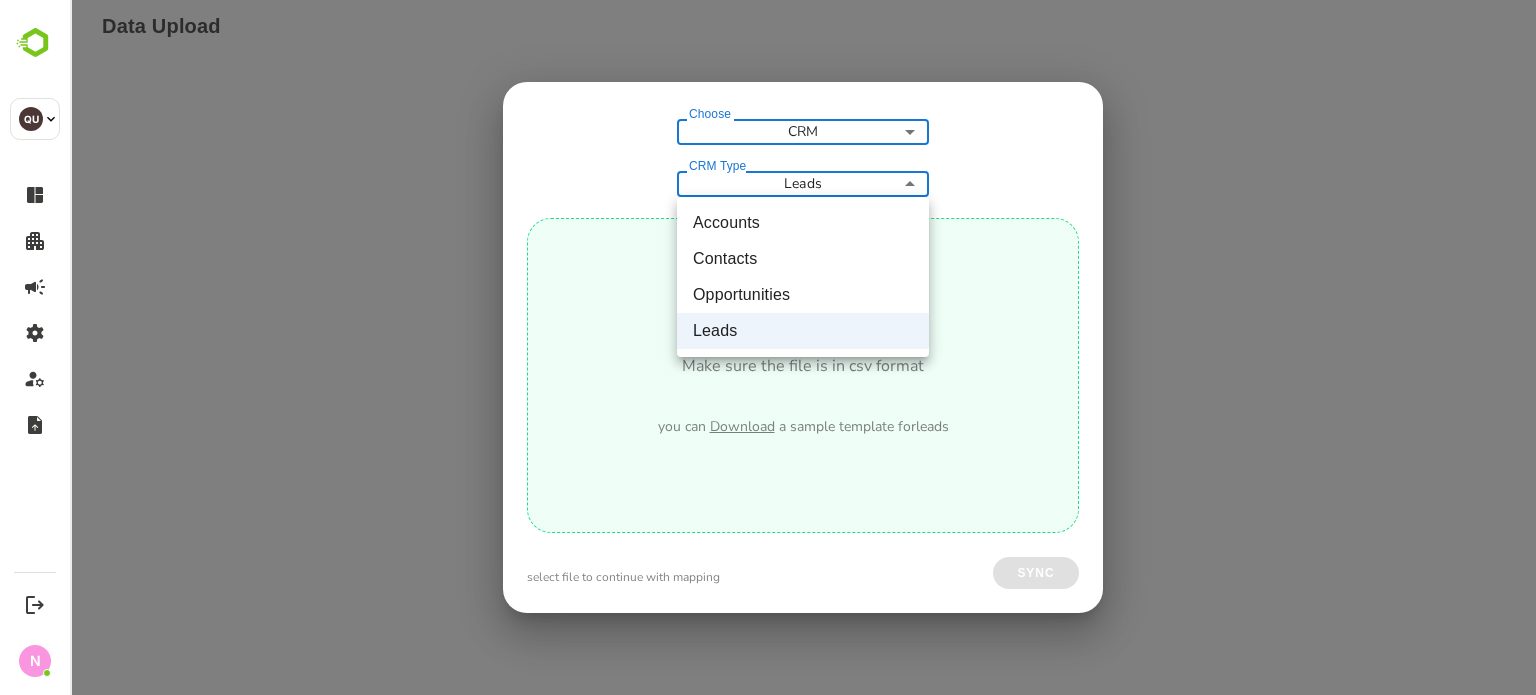 click on "Contacts" at bounding box center [803, 259] 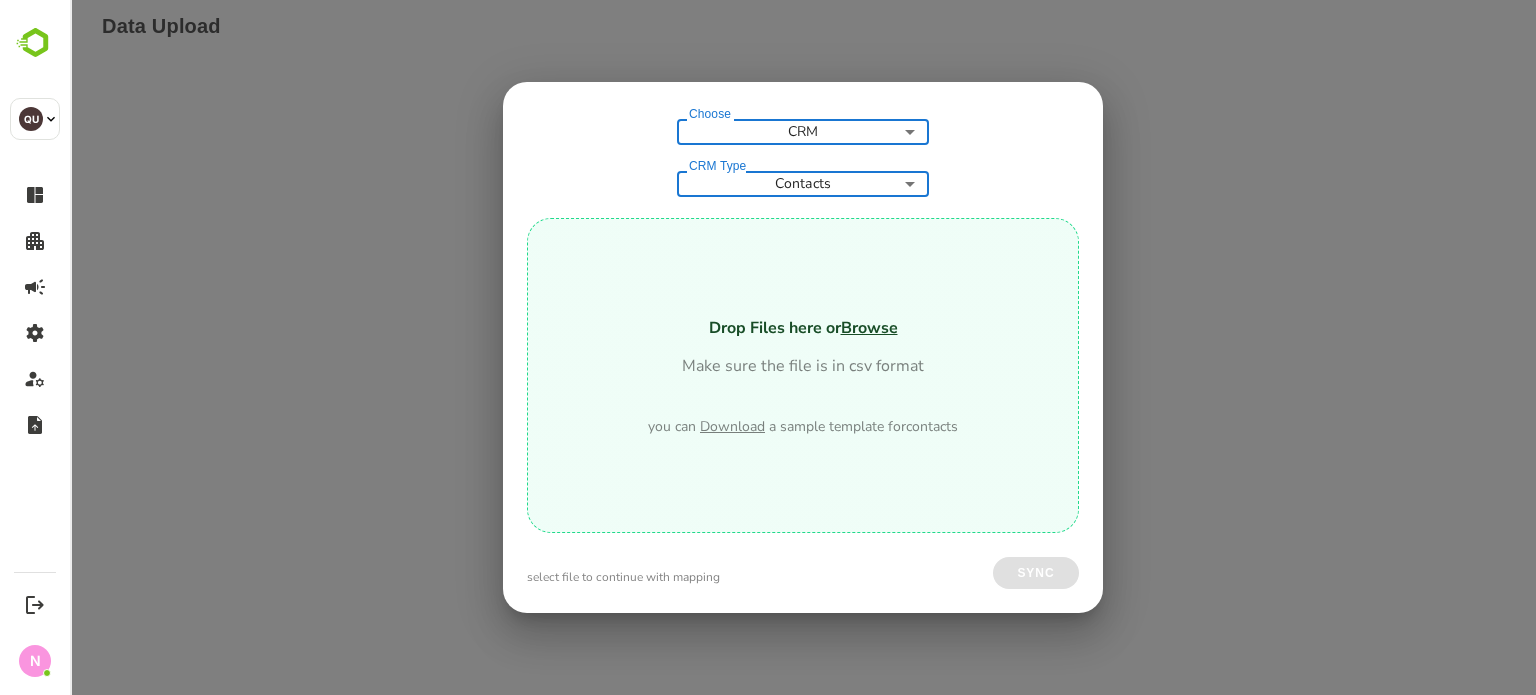 click on "Download" at bounding box center [732, 426] 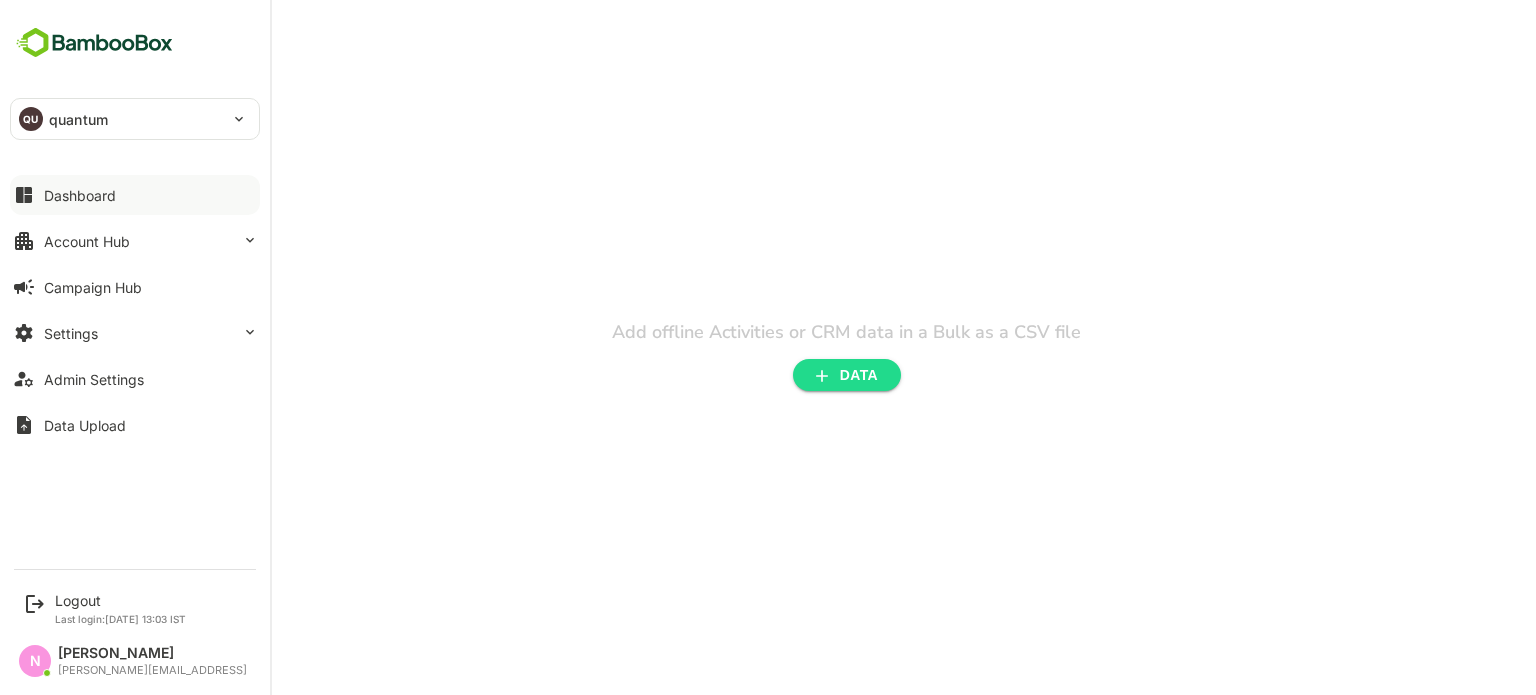 click on "Dashboard" at bounding box center [135, 195] 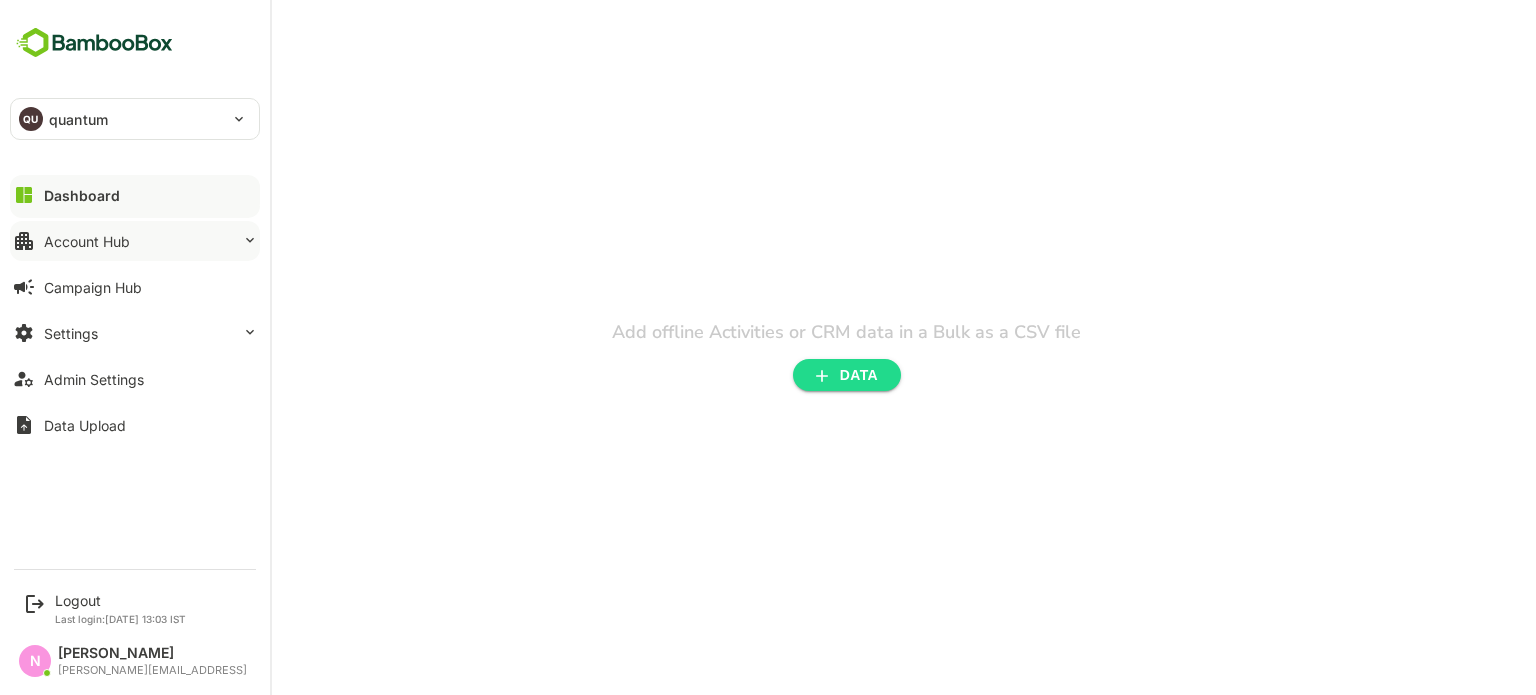 click on "Account Hub" at bounding box center [87, 241] 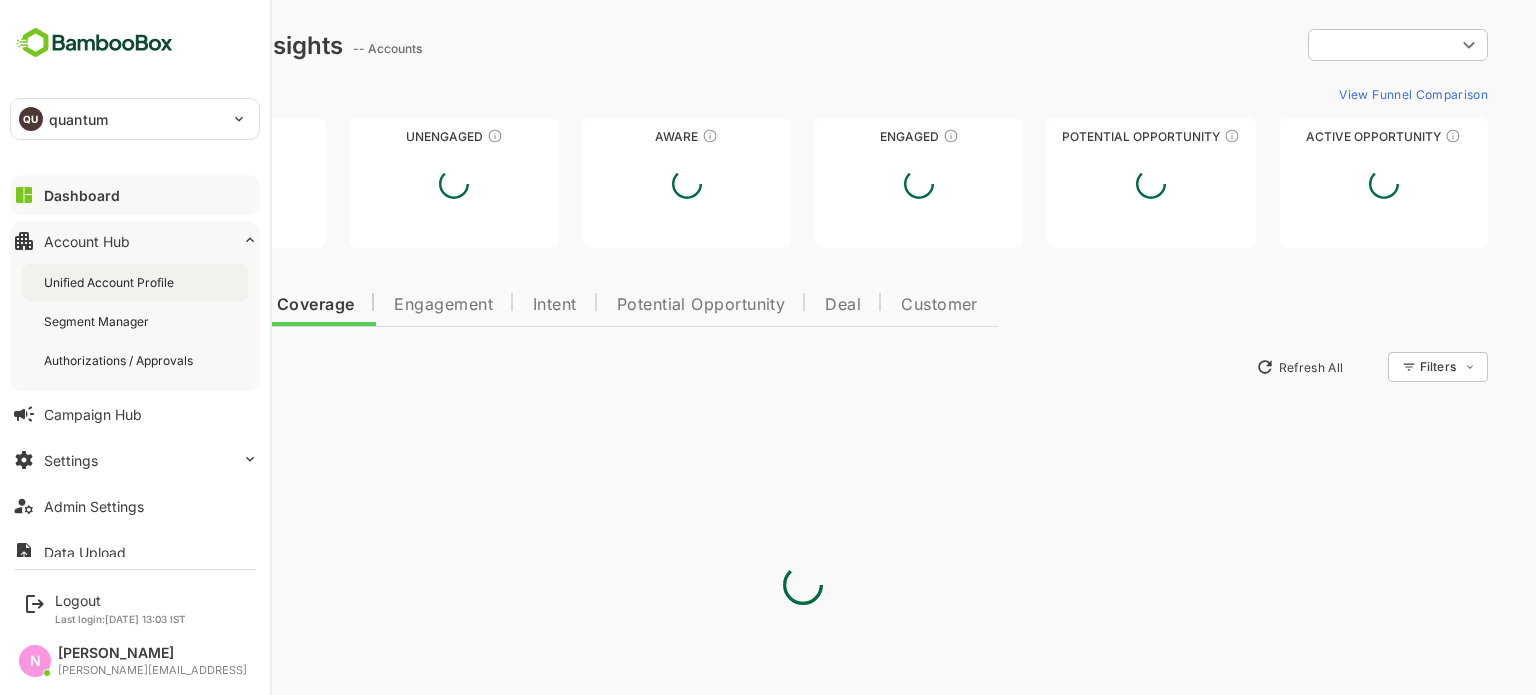 click on "Unified Account Profile" at bounding box center (111, 282) 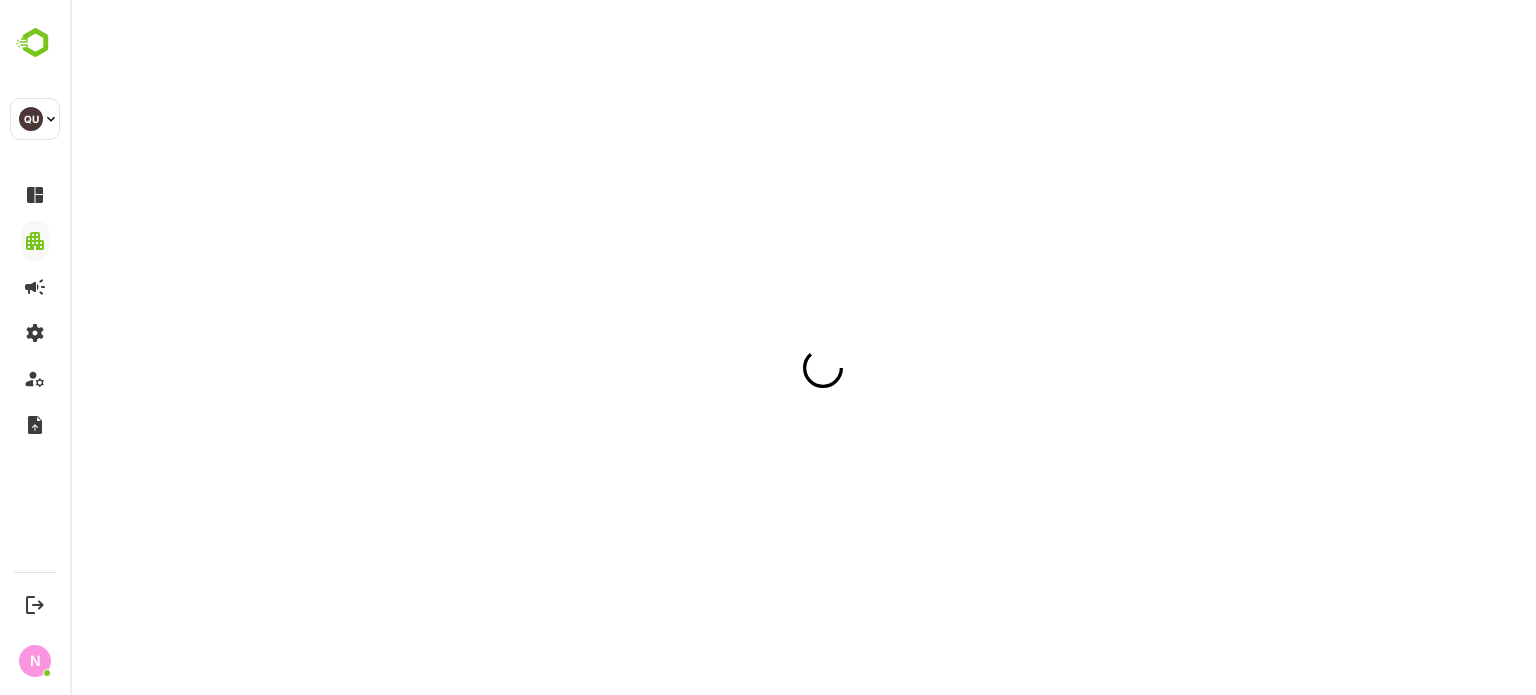 scroll, scrollTop: 0, scrollLeft: 0, axis: both 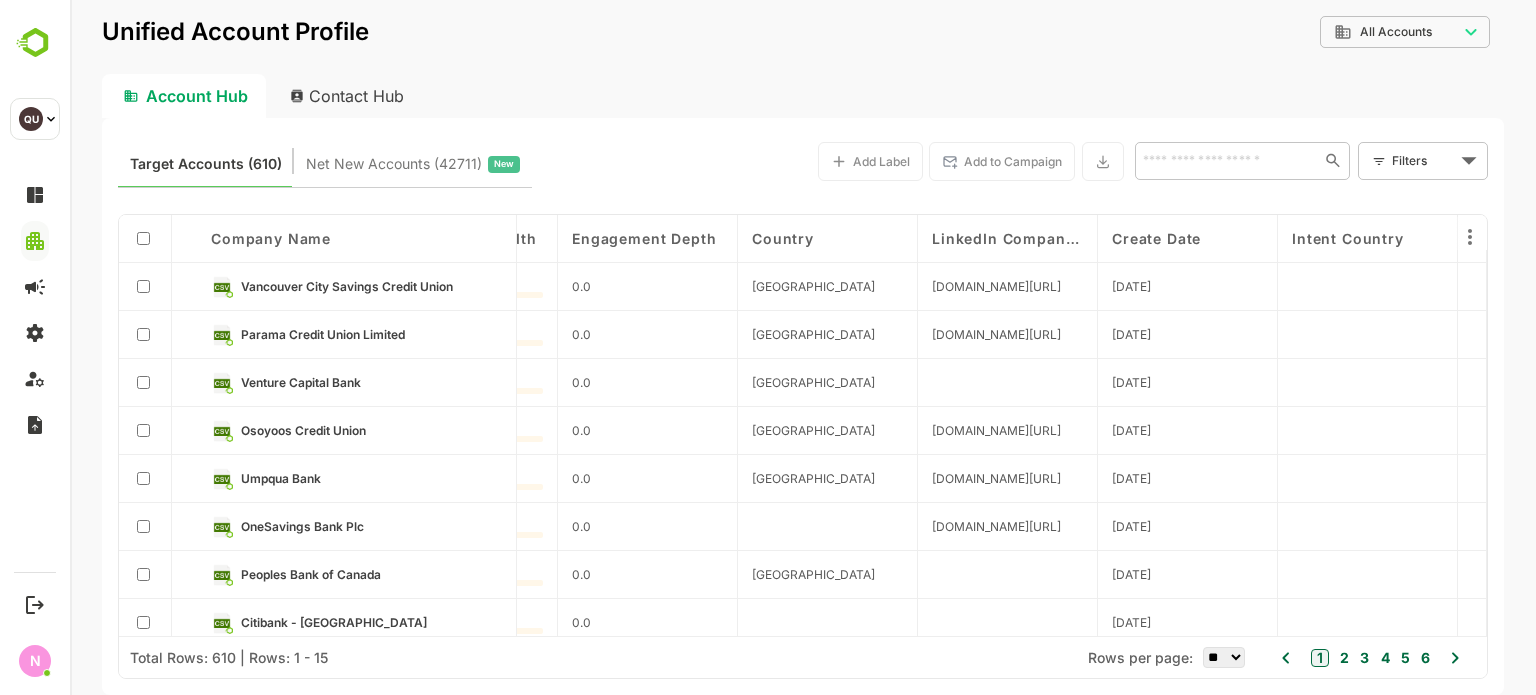 click on "LinkedIn Company Page" at bounding box center (1008, 239) 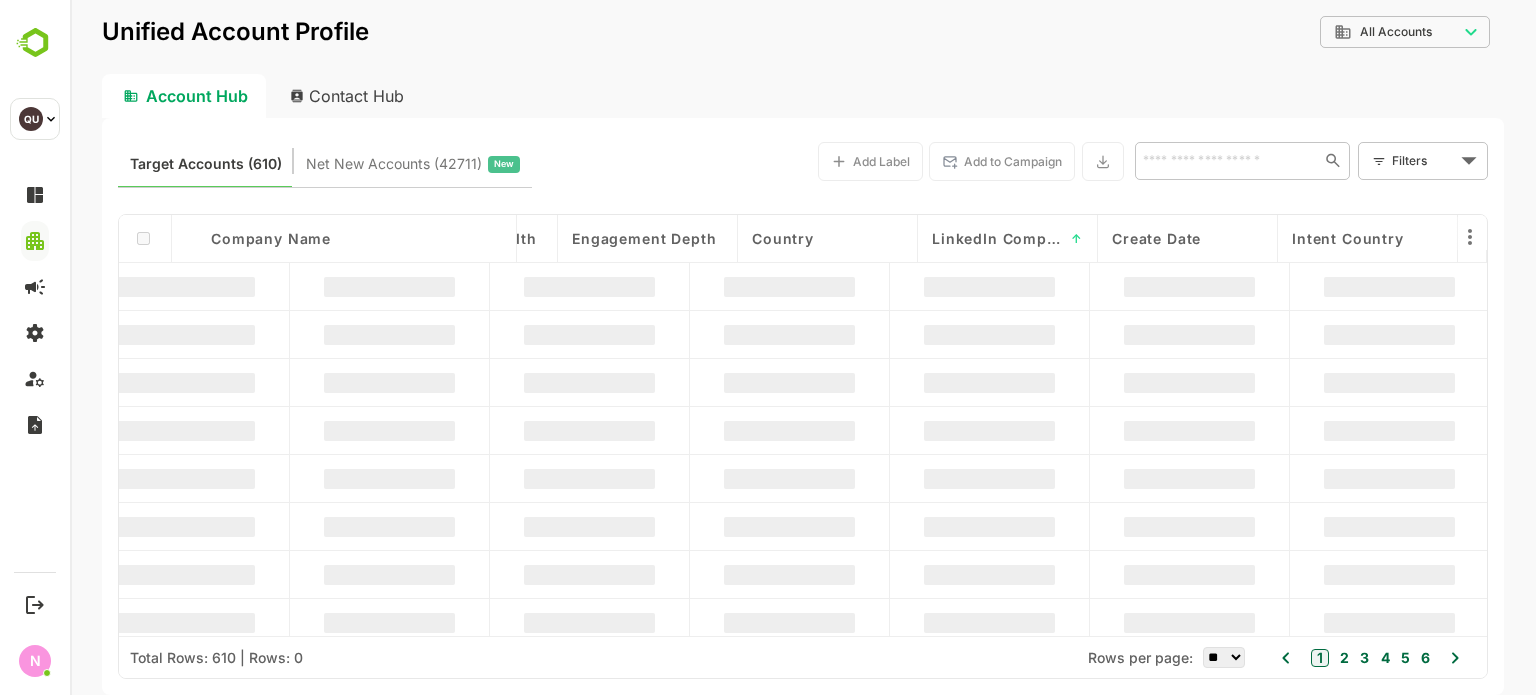 click on "LinkedIn Company Page ↑" at bounding box center [1008, 239] 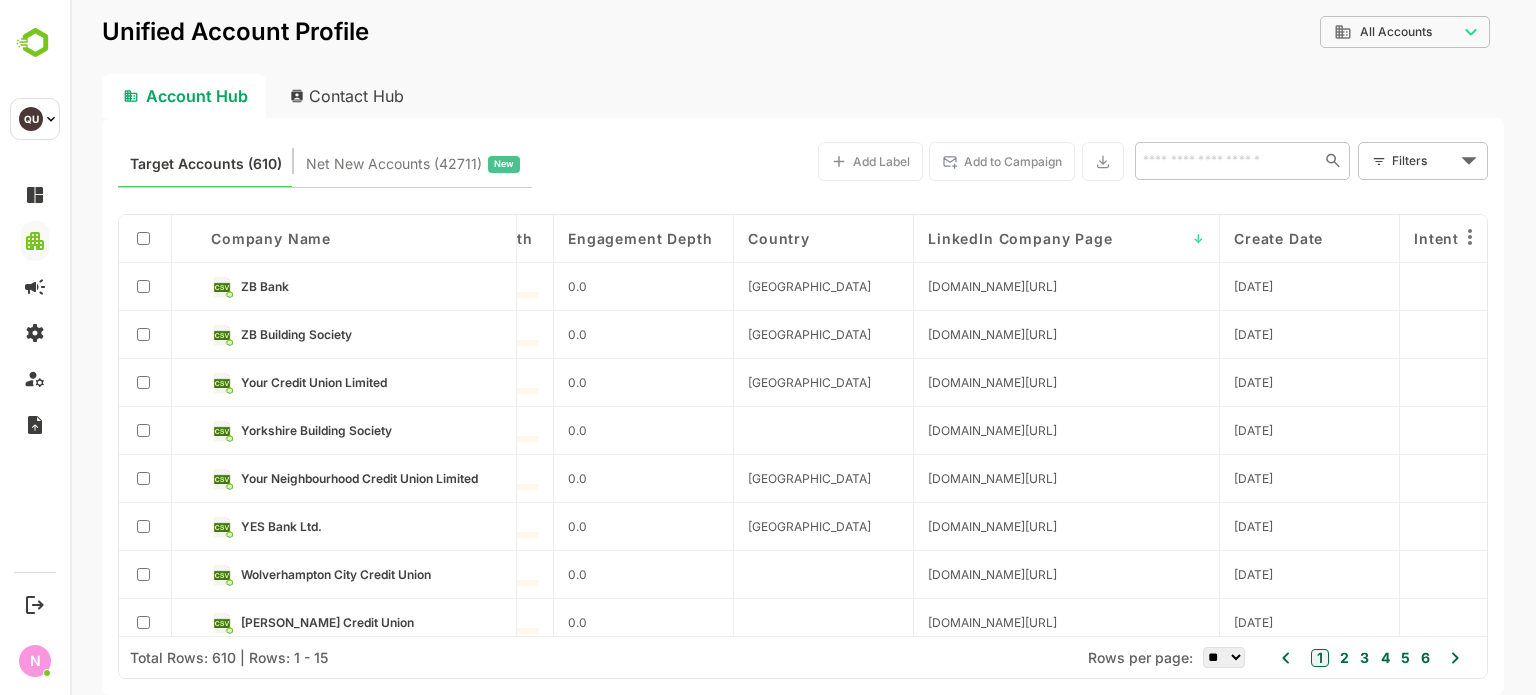 drag, startPoint x: 1088, startPoint y: 237, endPoint x: 1240, endPoint y: 237, distance: 152 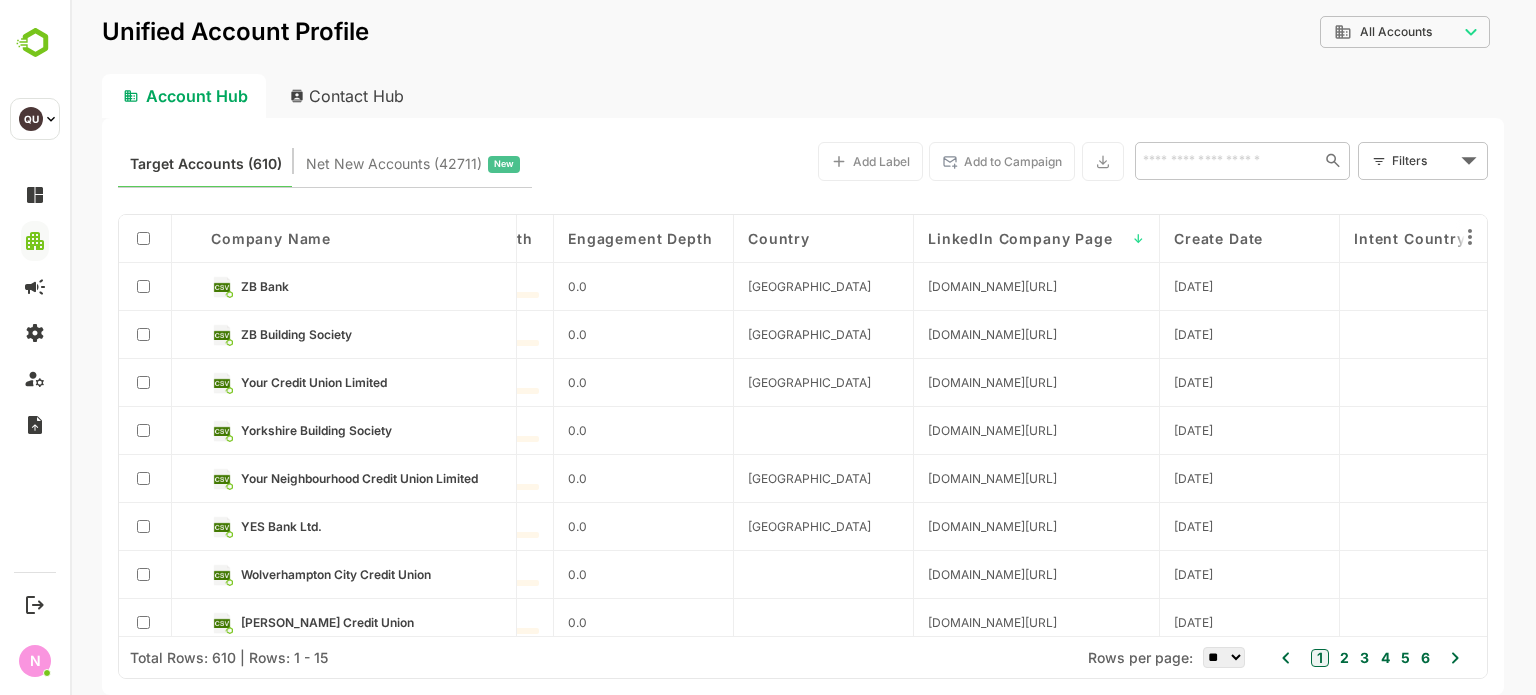 drag, startPoint x: 1091, startPoint y: 235, endPoint x: 1189, endPoint y: 235, distance: 98 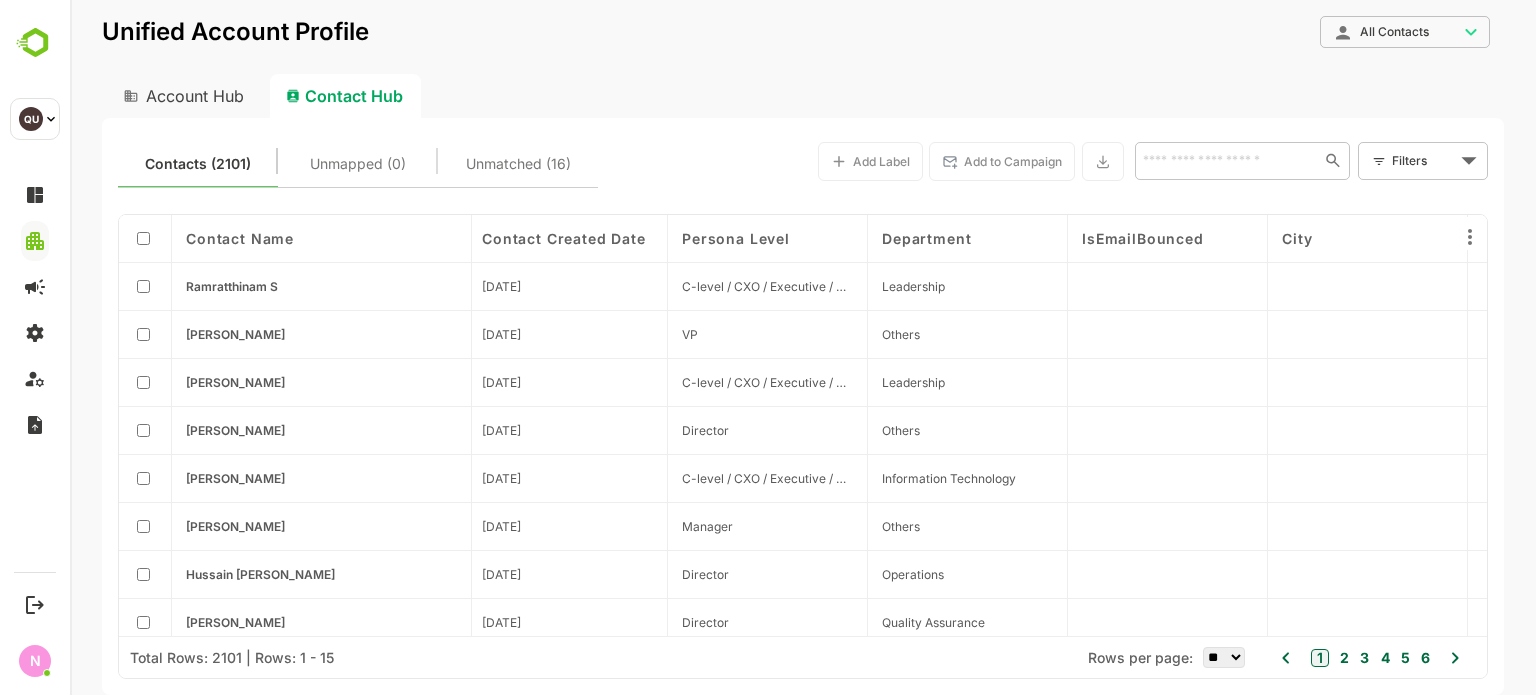 scroll, scrollTop: 0, scrollLeft: 1017, axis: horizontal 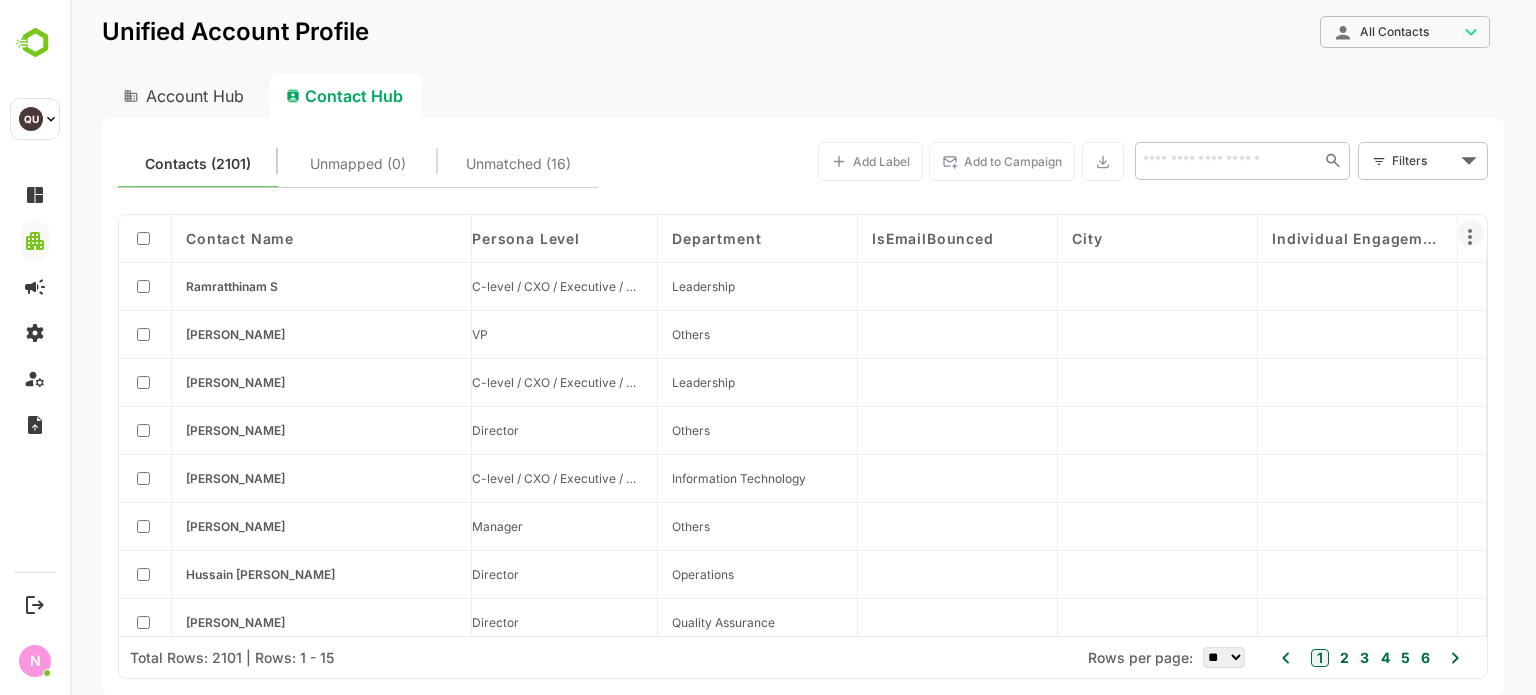 click 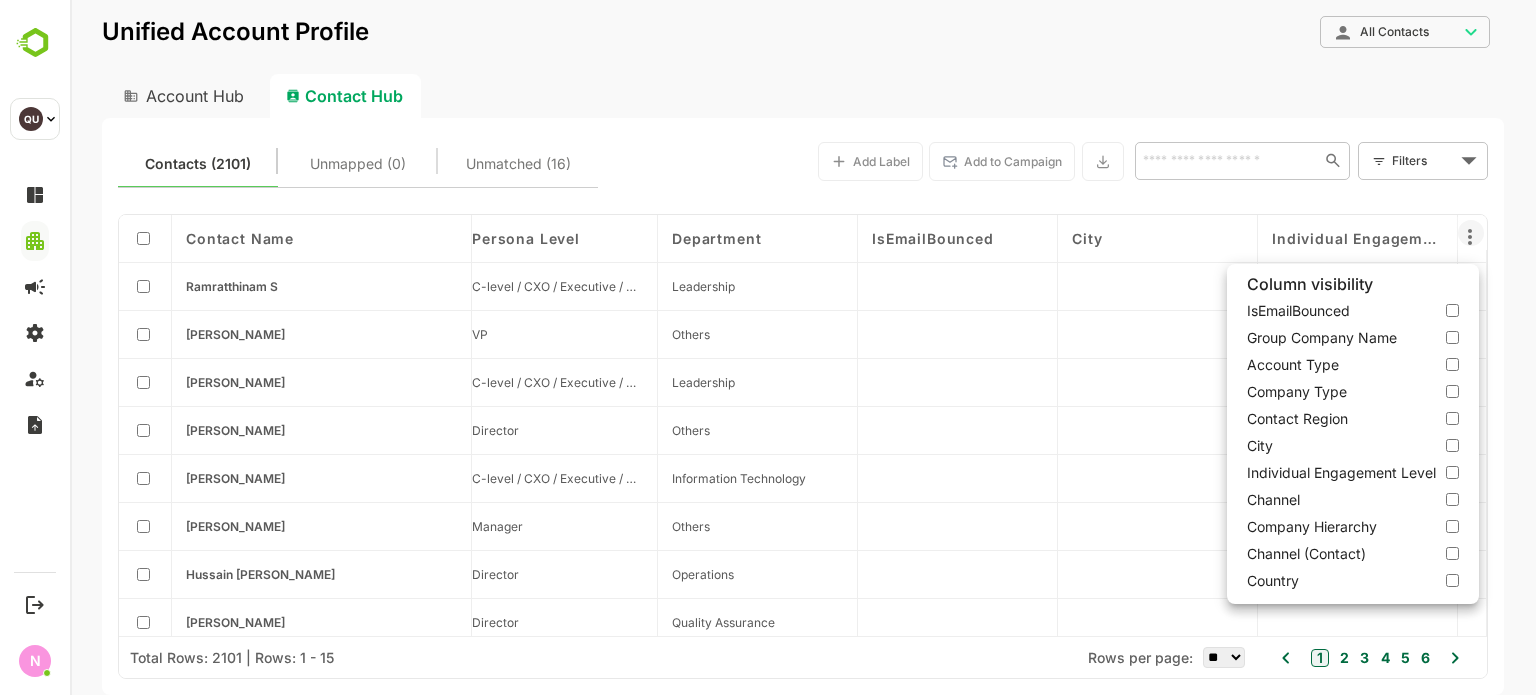 scroll, scrollTop: 380, scrollLeft: 0, axis: vertical 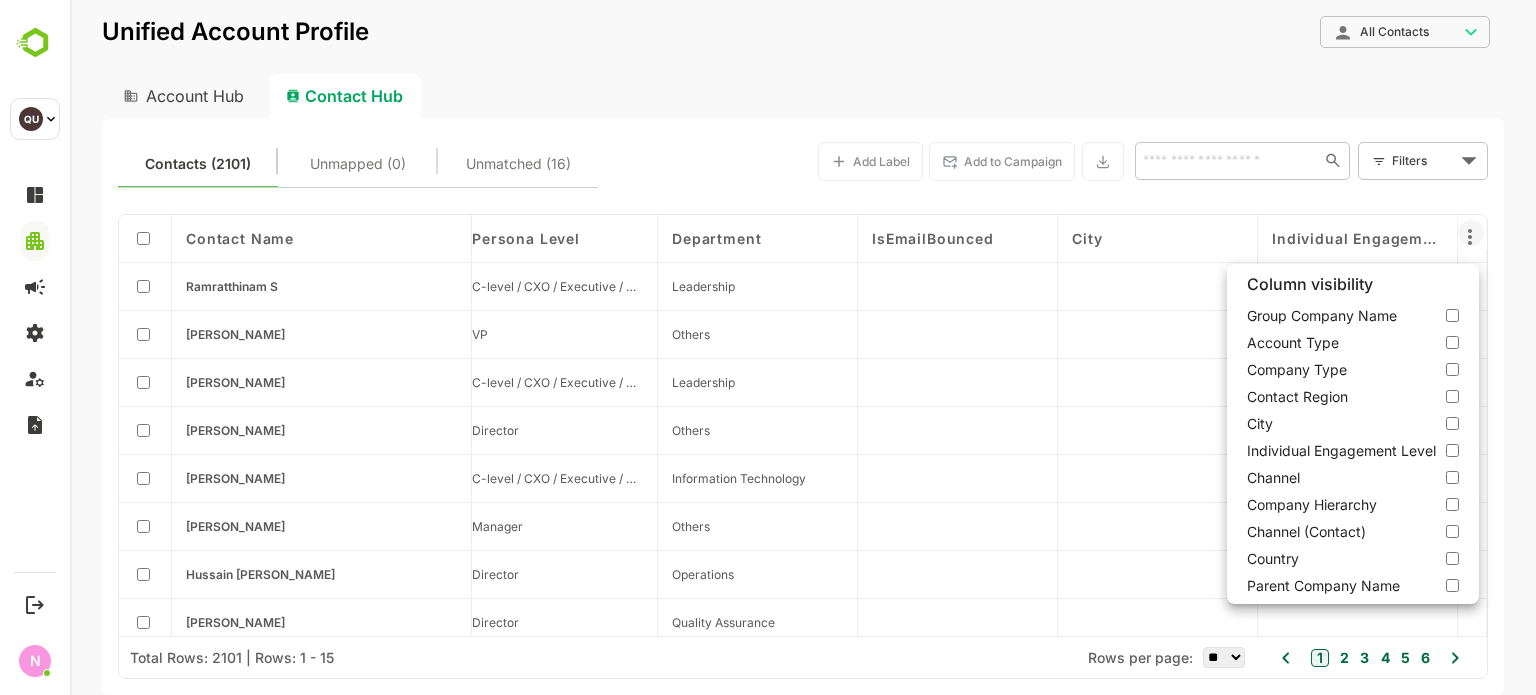 click at bounding box center [803, 347] 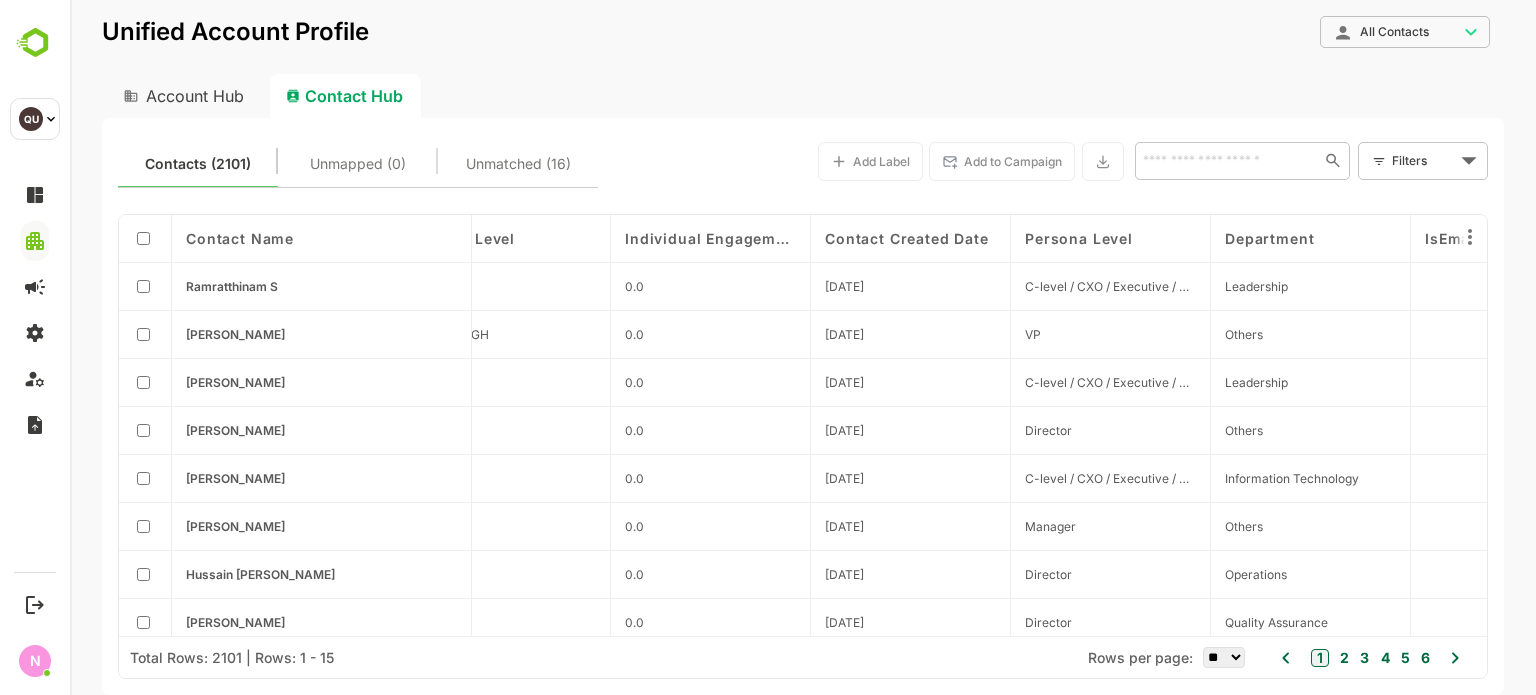 scroll, scrollTop: 0, scrollLeft: 0, axis: both 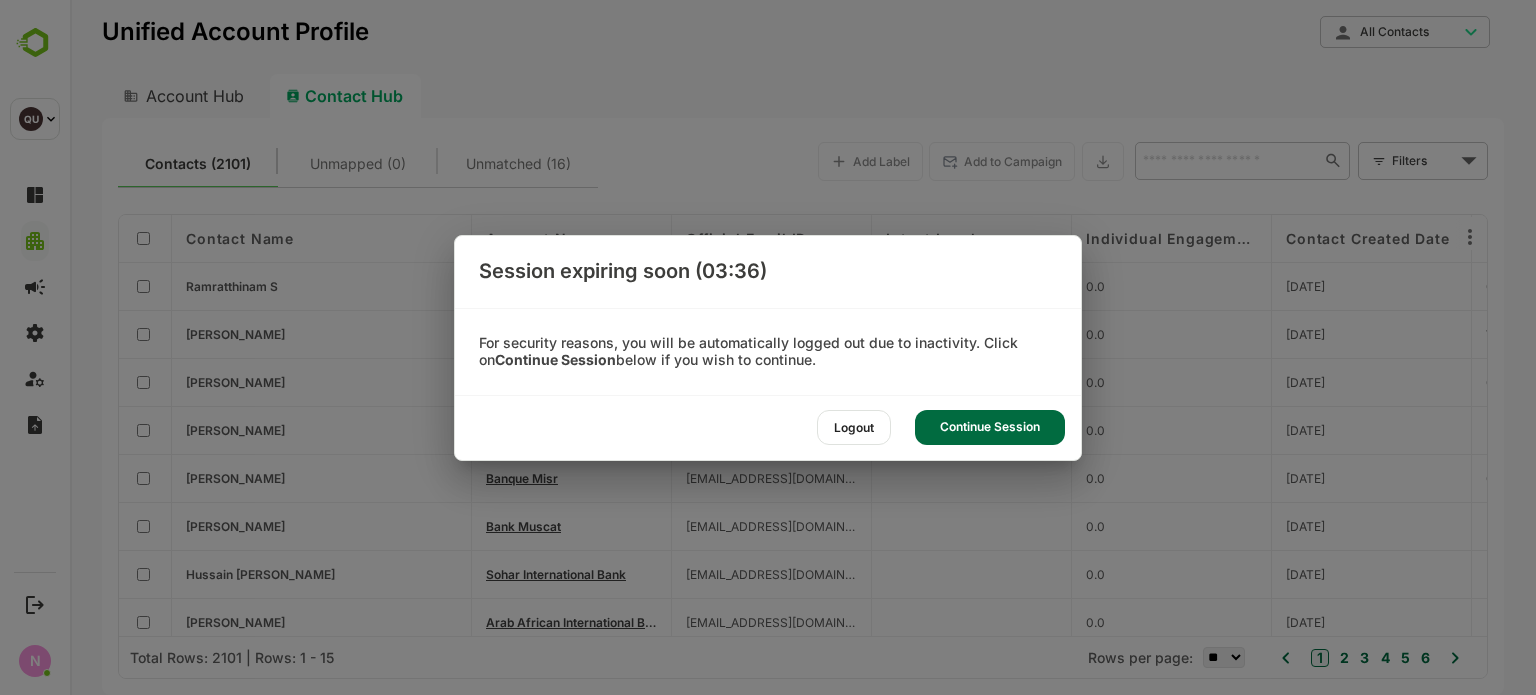 click on "Continue Session" at bounding box center (990, 427) 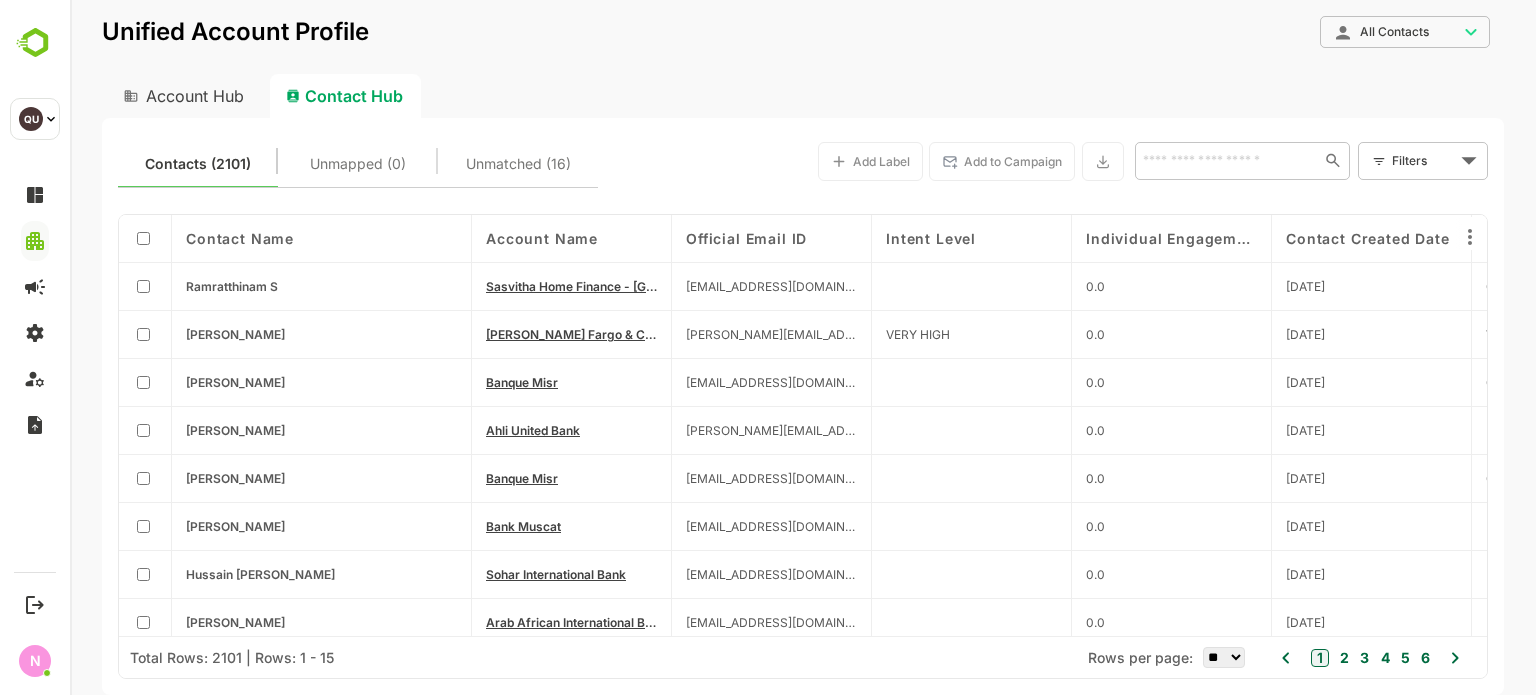 click on "Account Hub" at bounding box center [182, 96] 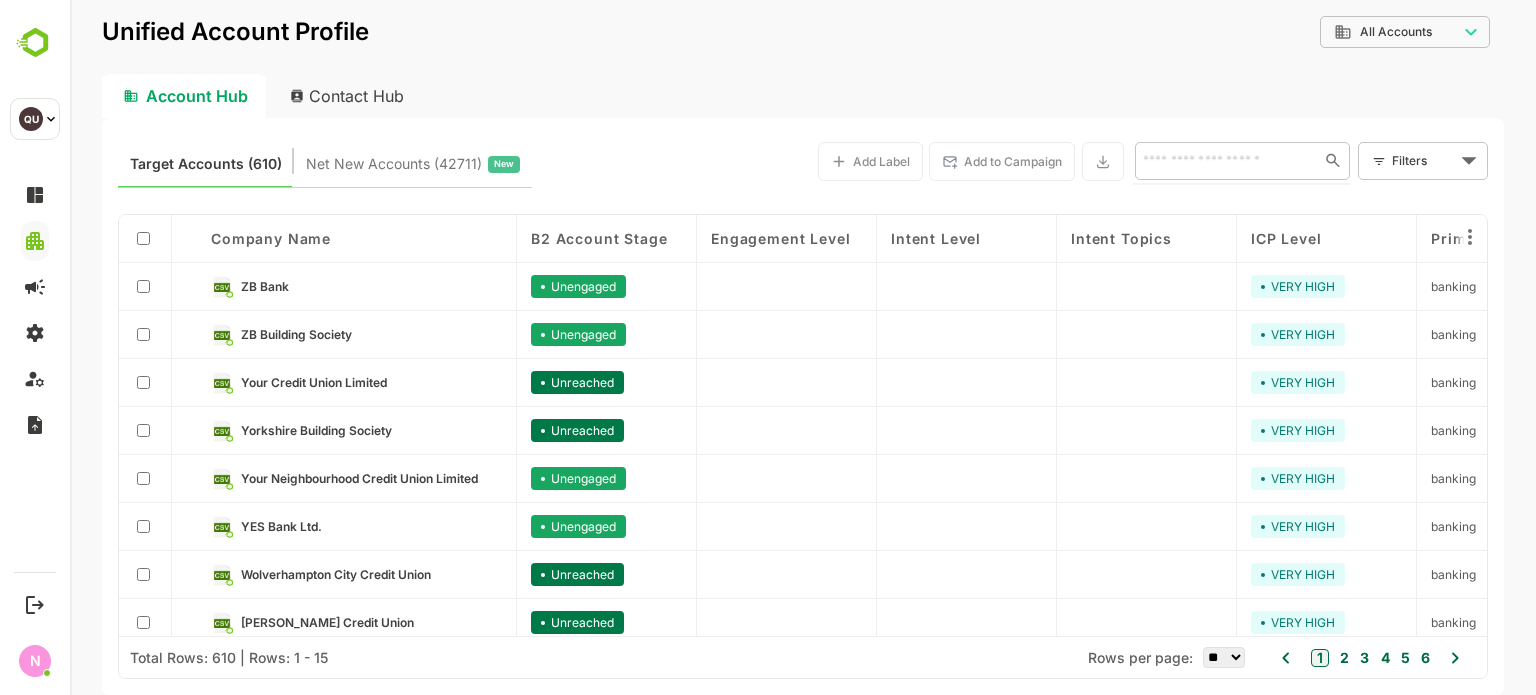 click at bounding box center [1223, 160] 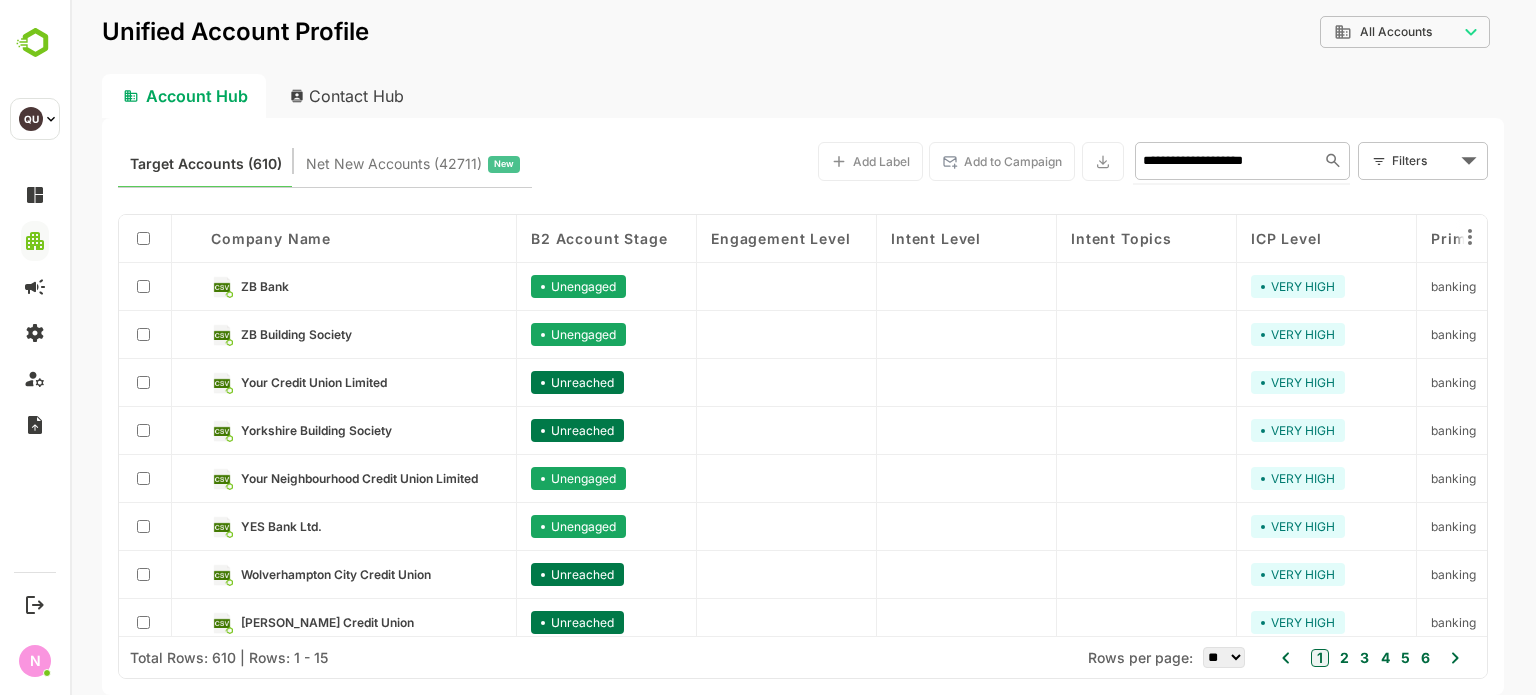 scroll, scrollTop: 0, scrollLeft: 0, axis: both 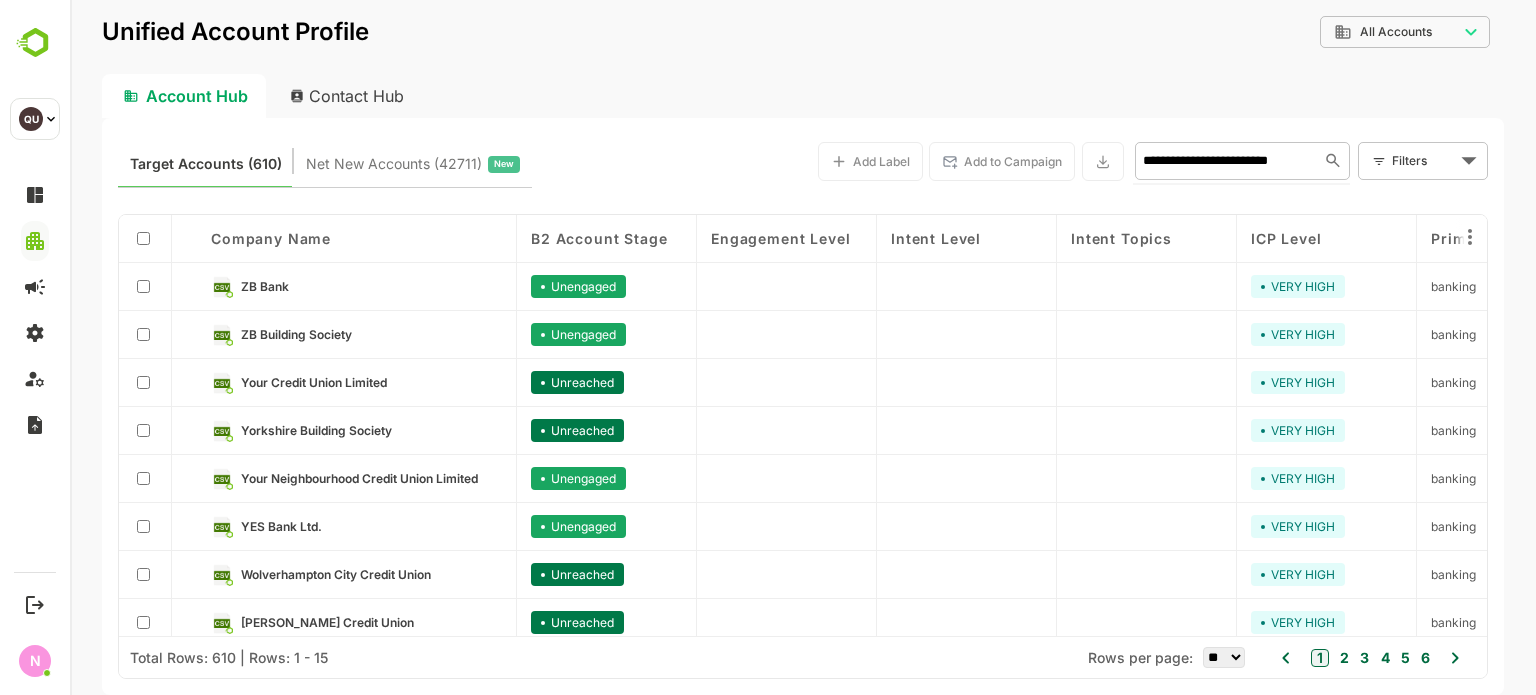 type on "**********" 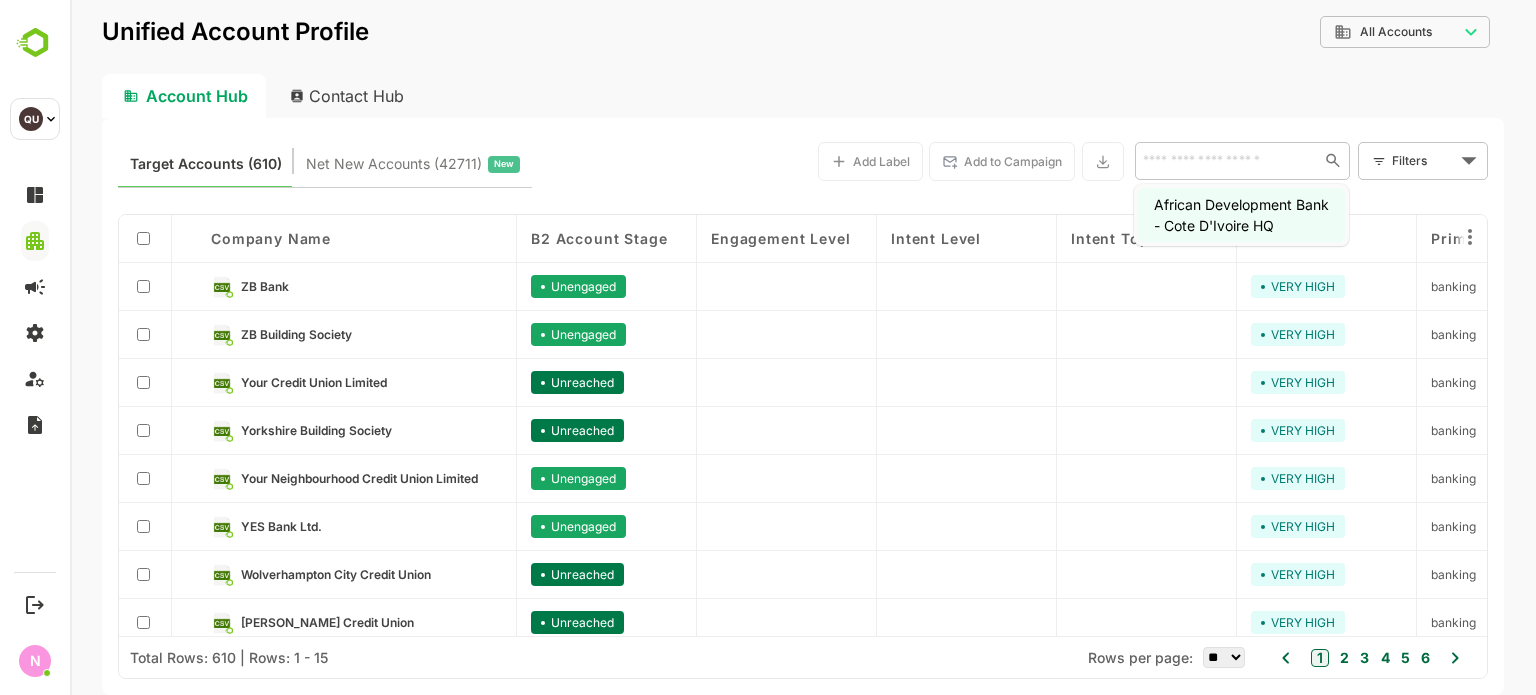 paste on "**********" 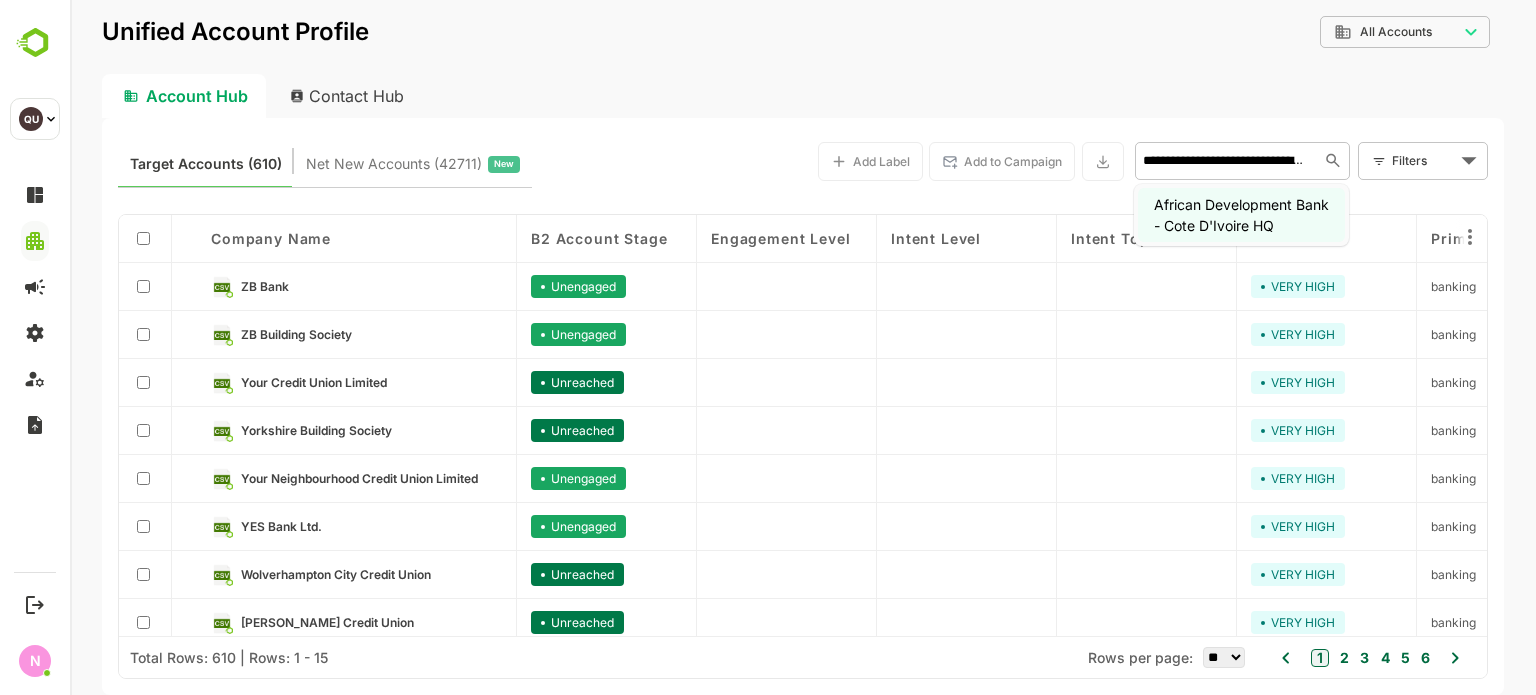 scroll, scrollTop: 0, scrollLeft: 111, axis: horizontal 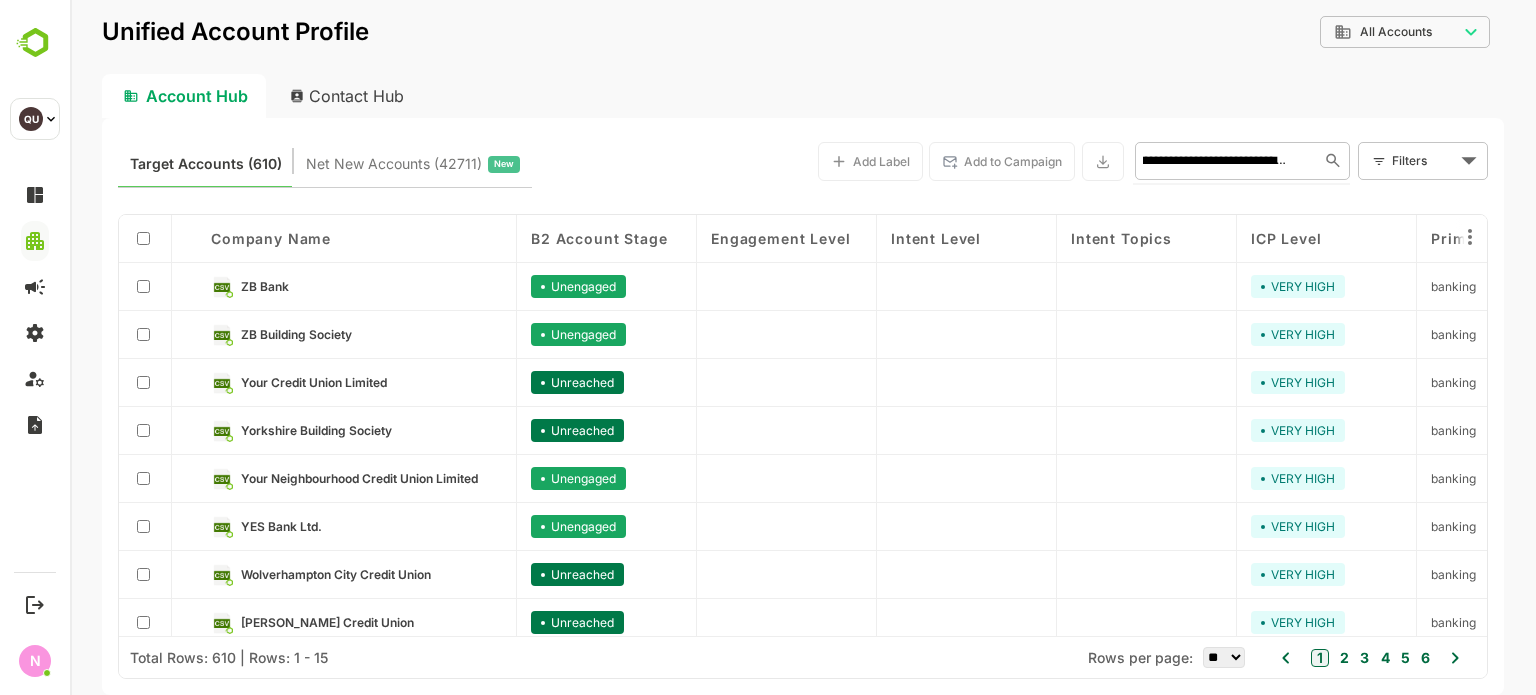 type 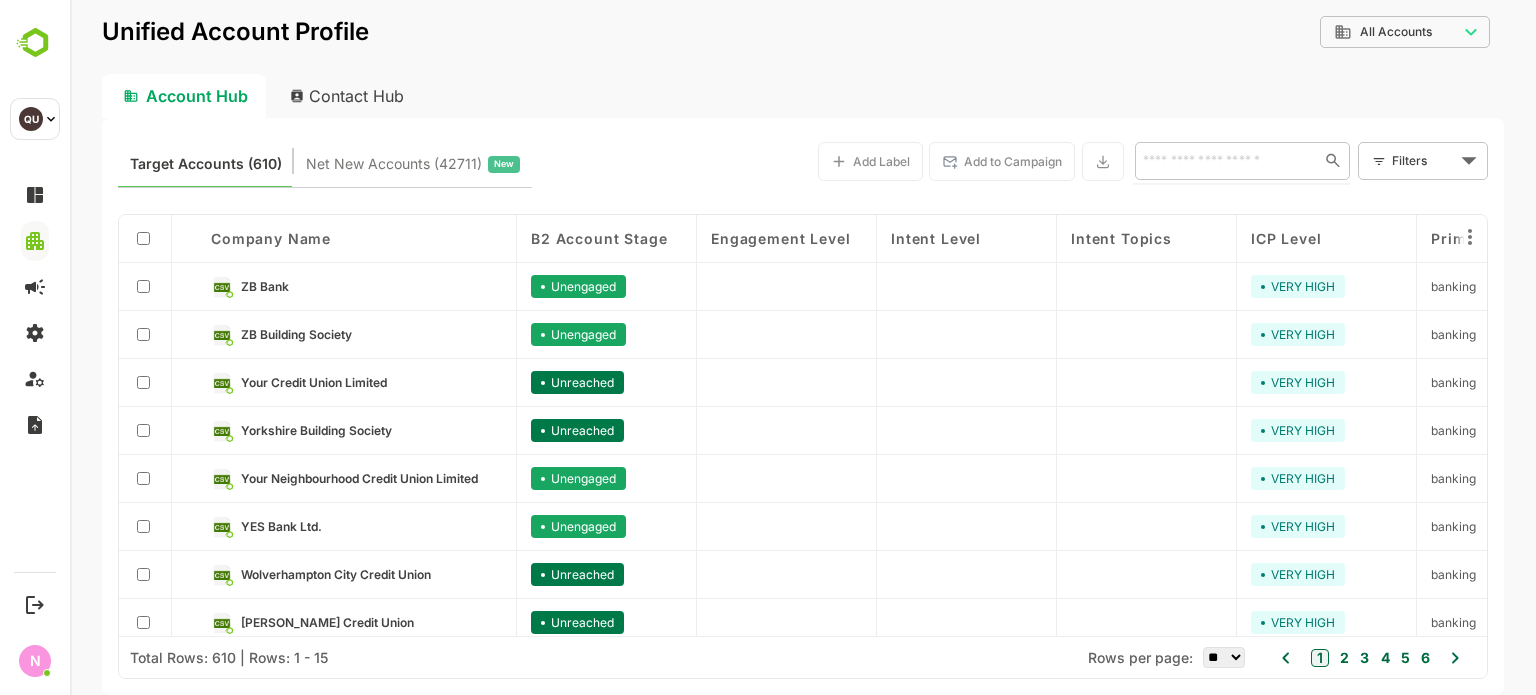 scroll, scrollTop: 0, scrollLeft: 0, axis: both 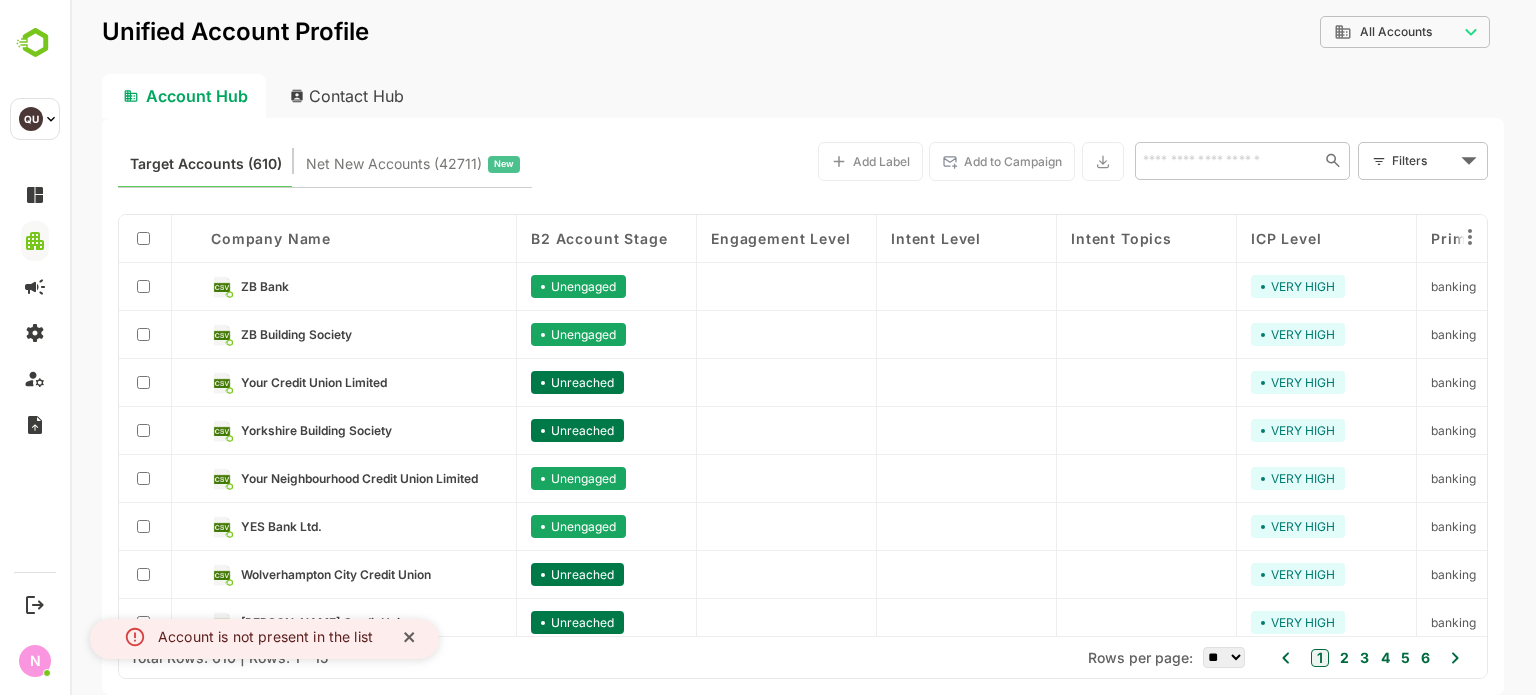 click 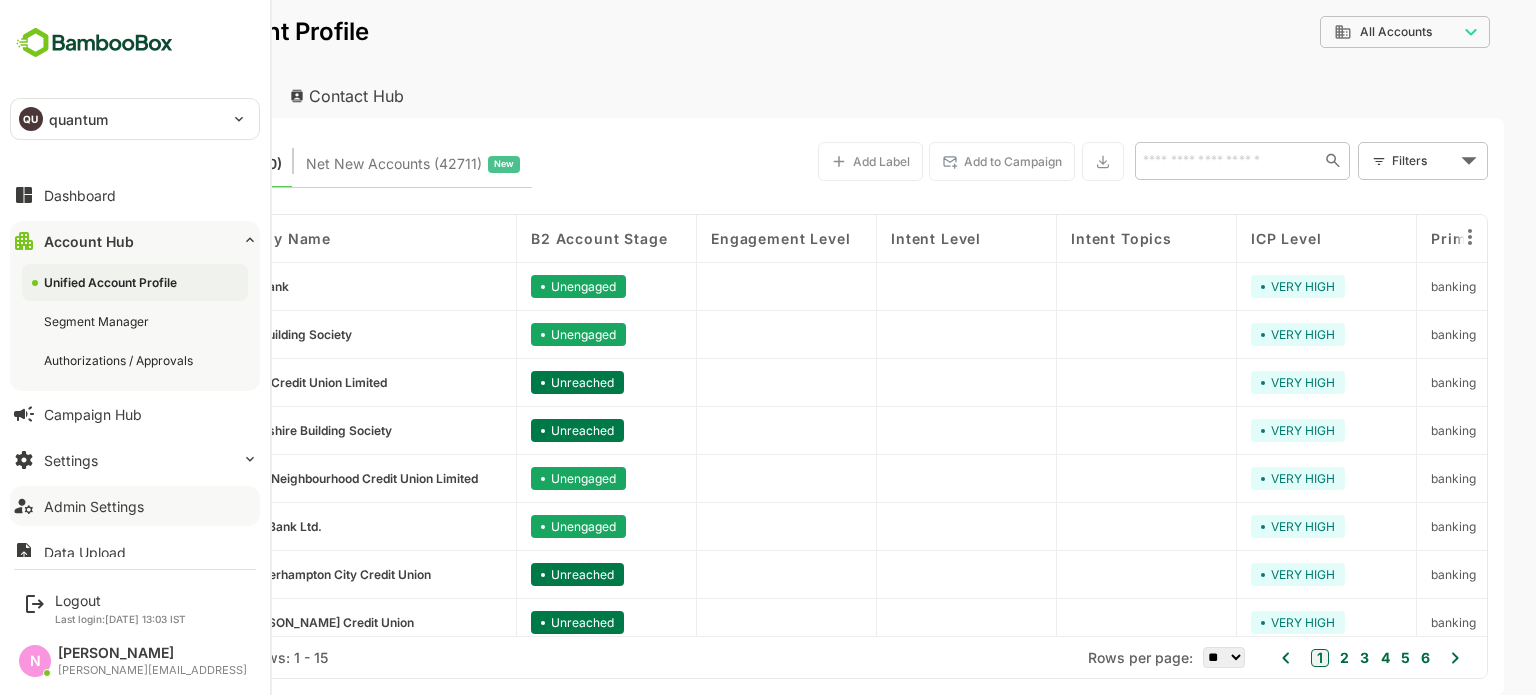 click on "Admin Settings" at bounding box center (94, 506) 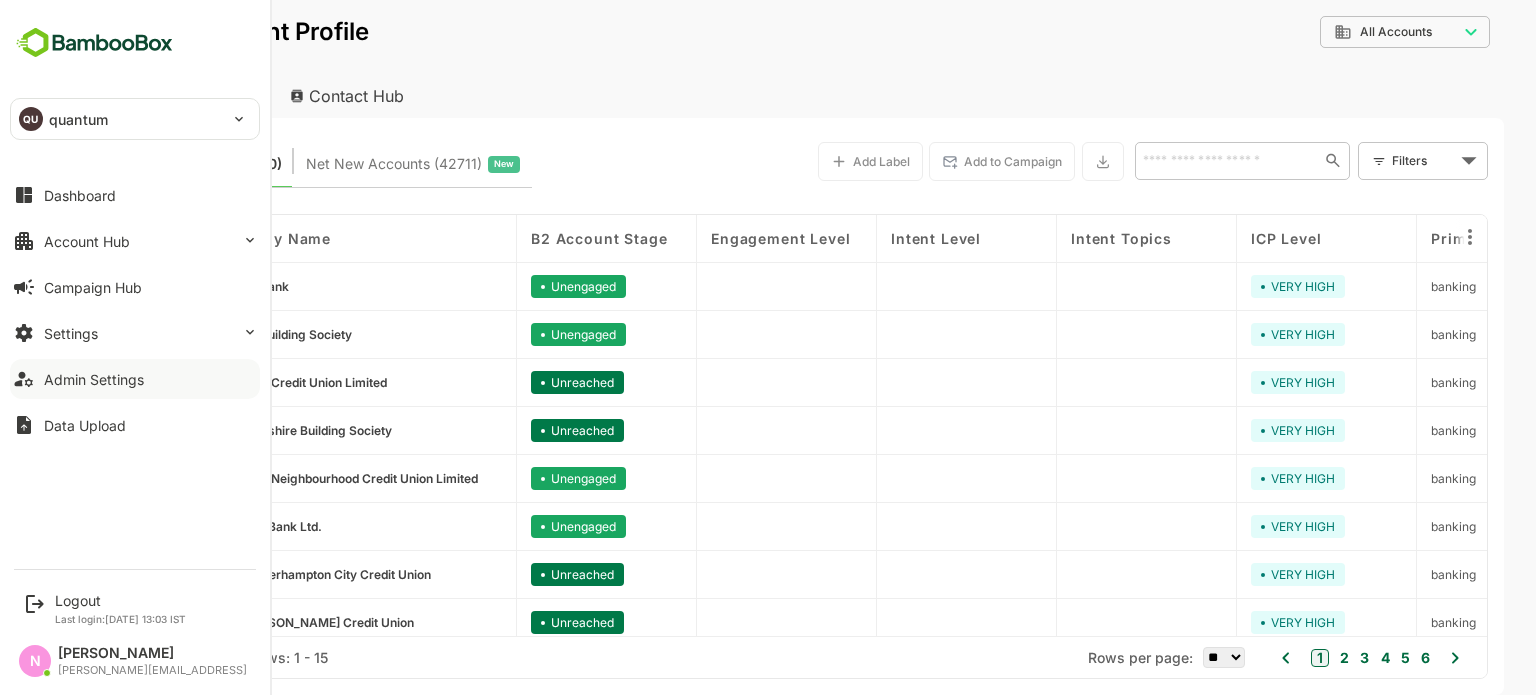 click on "Admin Settings" at bounding box center (94, 379) 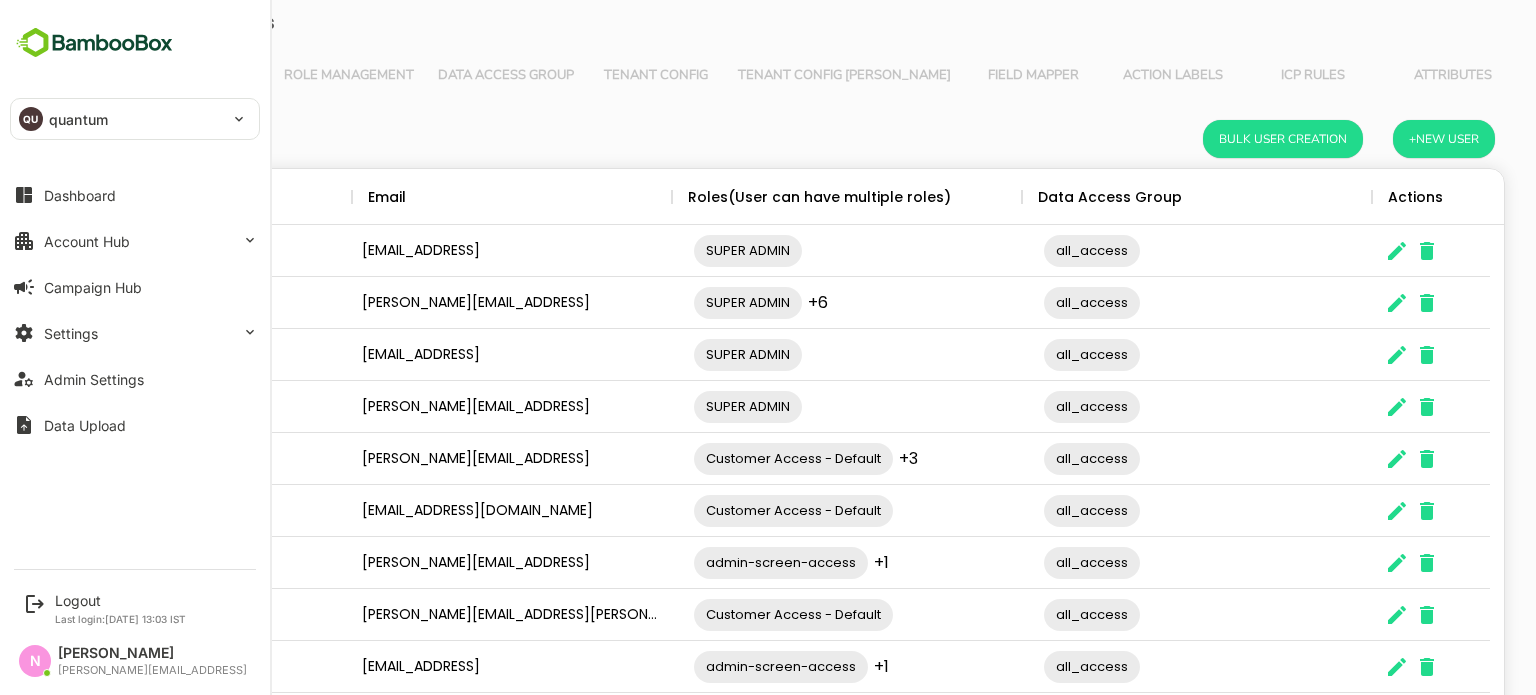 scroll, scrollTop: 0, scrollLeft: 0, axis: both 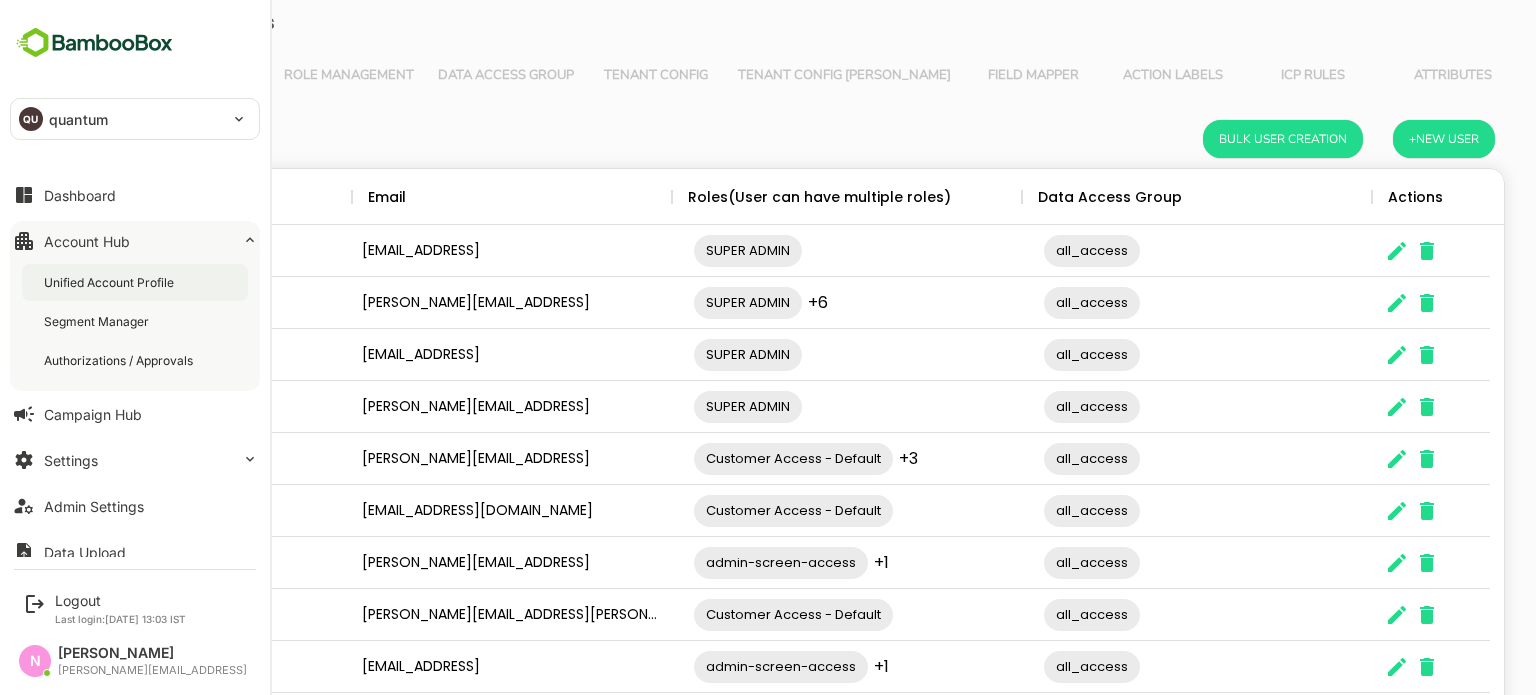 click on "Unified Account Profile" at bounding box center [135, 282] 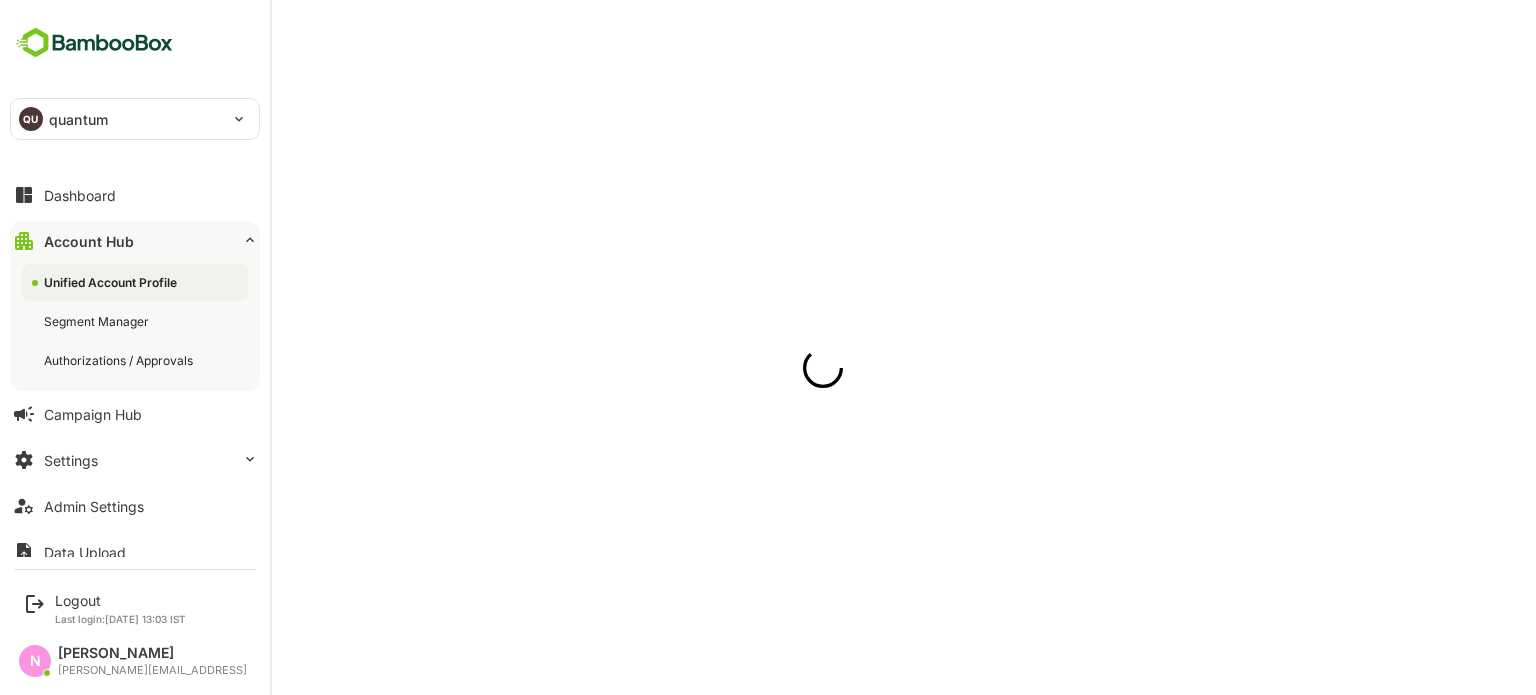 scroll, scrollTop: 0, scrollLeft: 0, axis: both 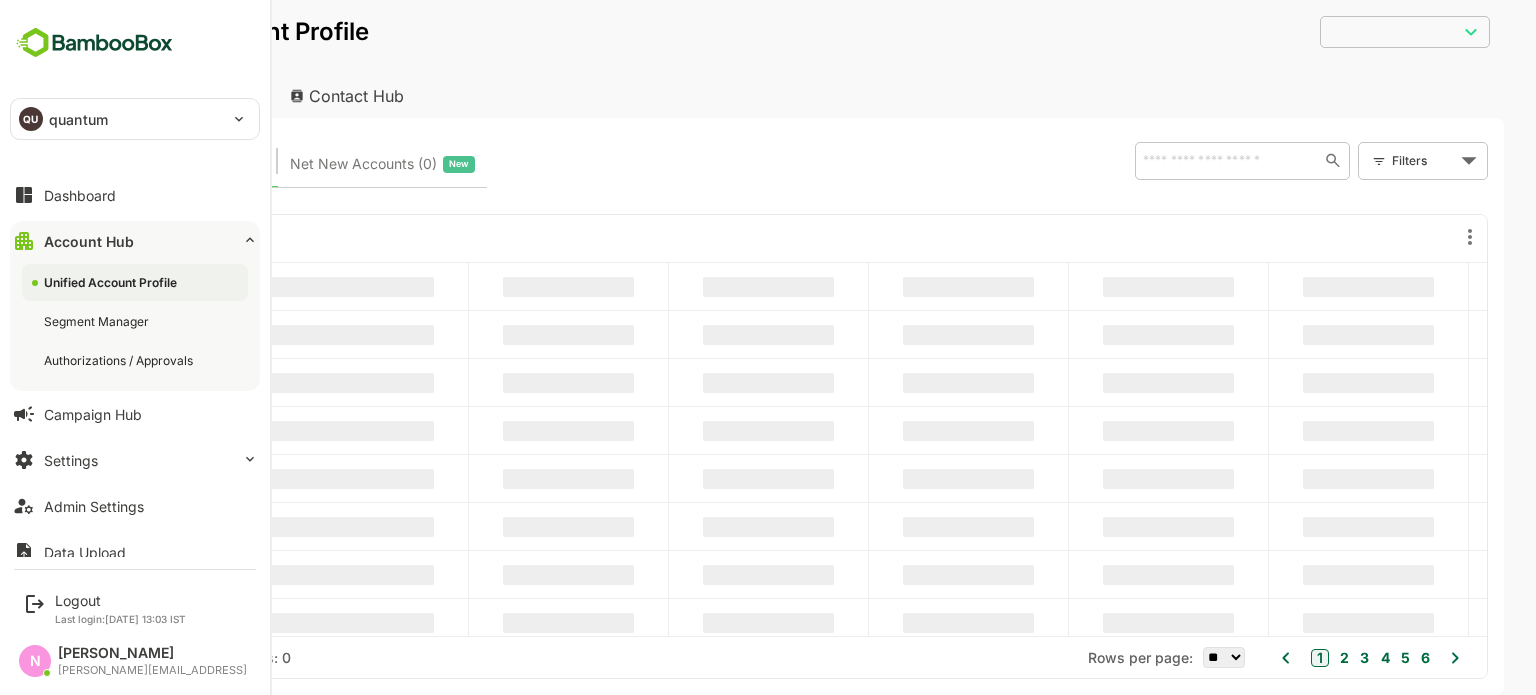 type on "**********" 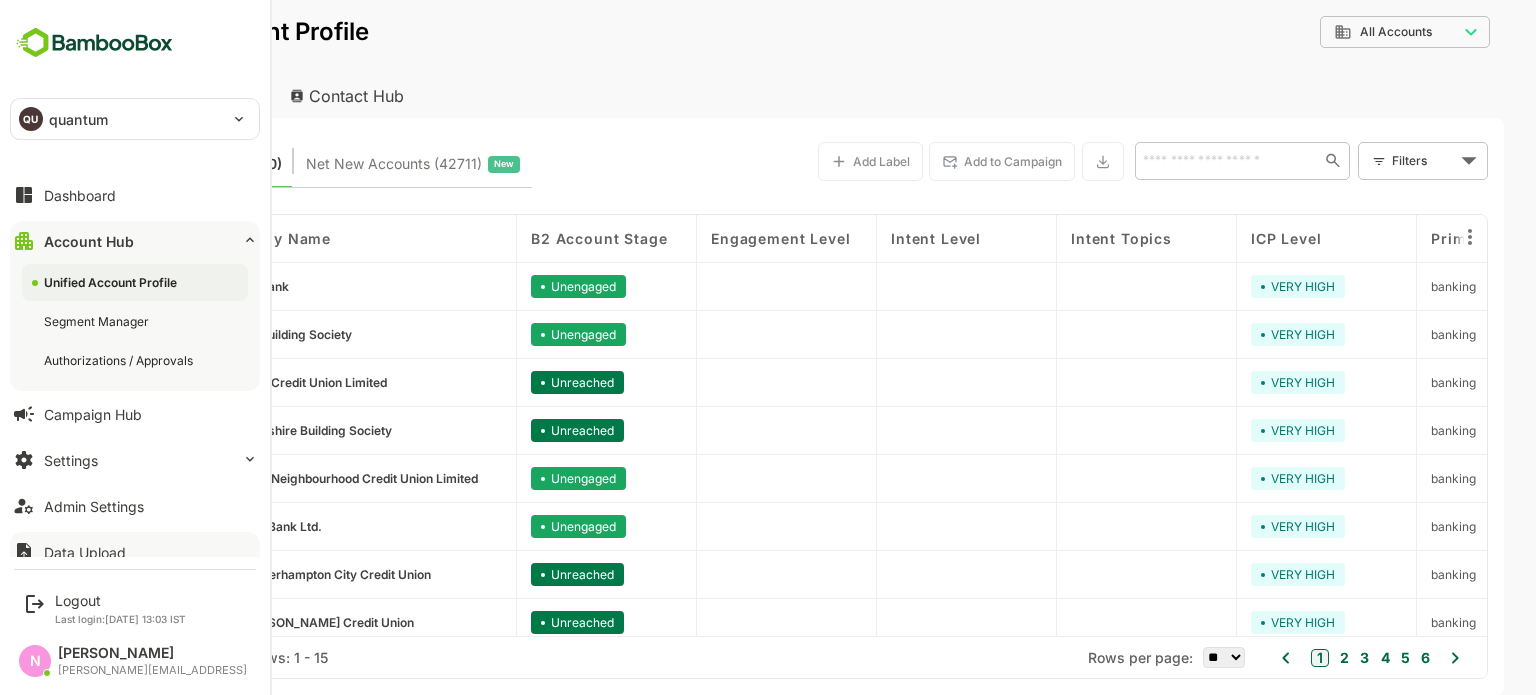 click on "Data Upload" at bounding box center (135, 552) 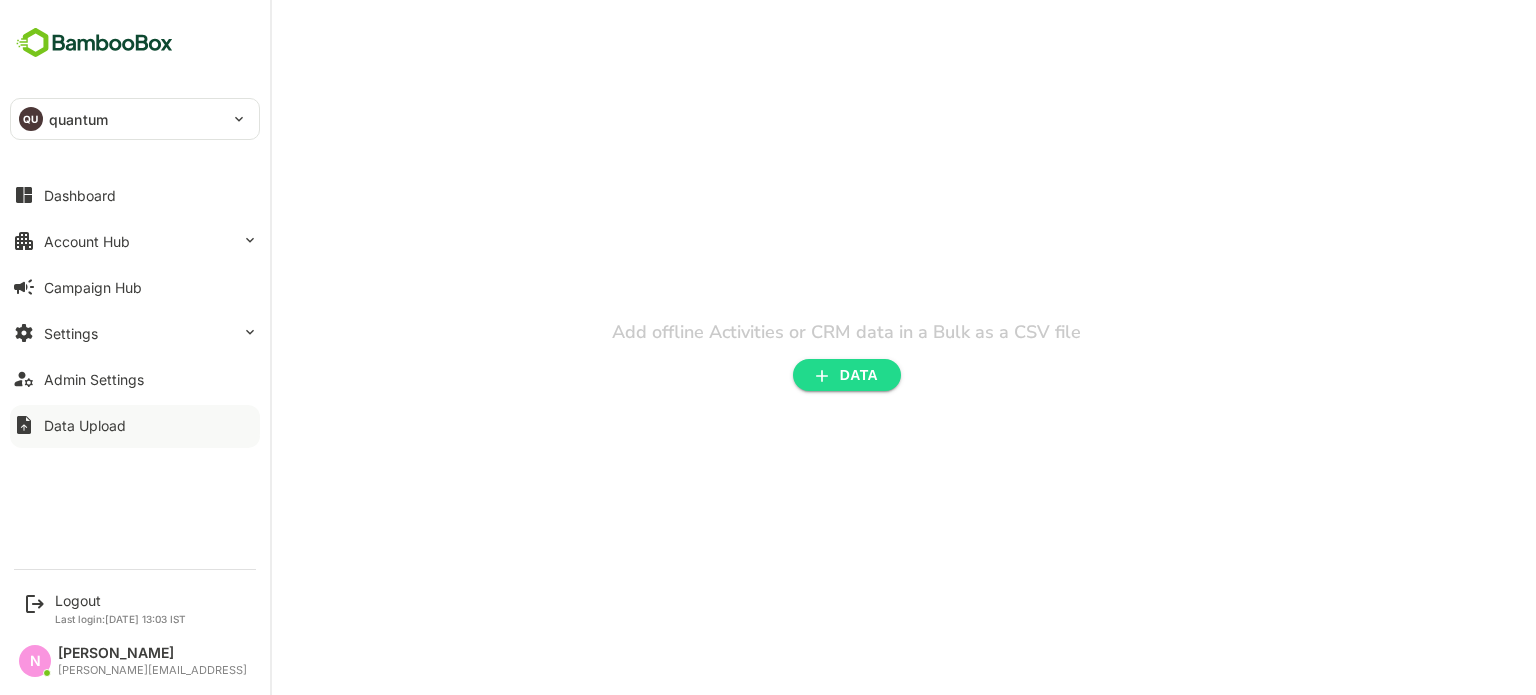 scroll, scrollTop: 0, scrollLeft: 0, axis: both 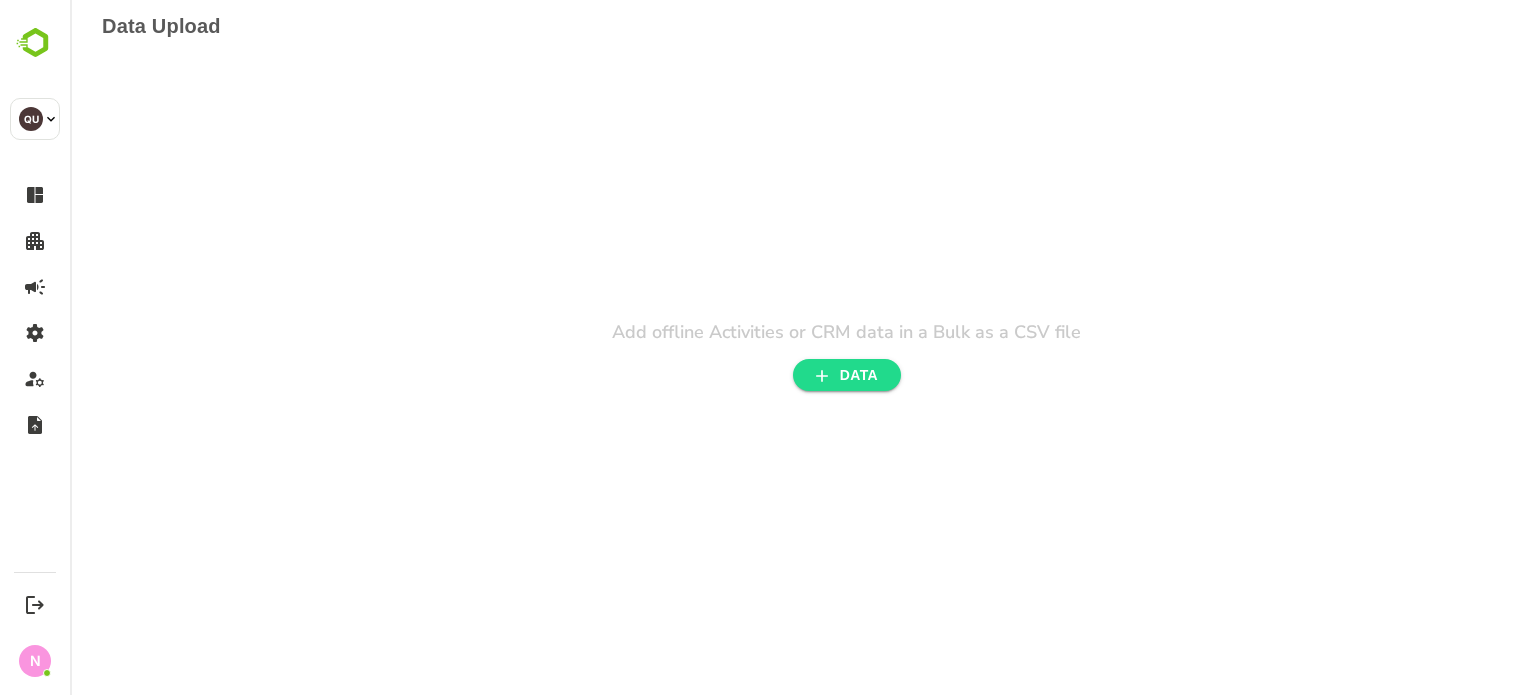click on "DATA" at bounding box center (847, 375) 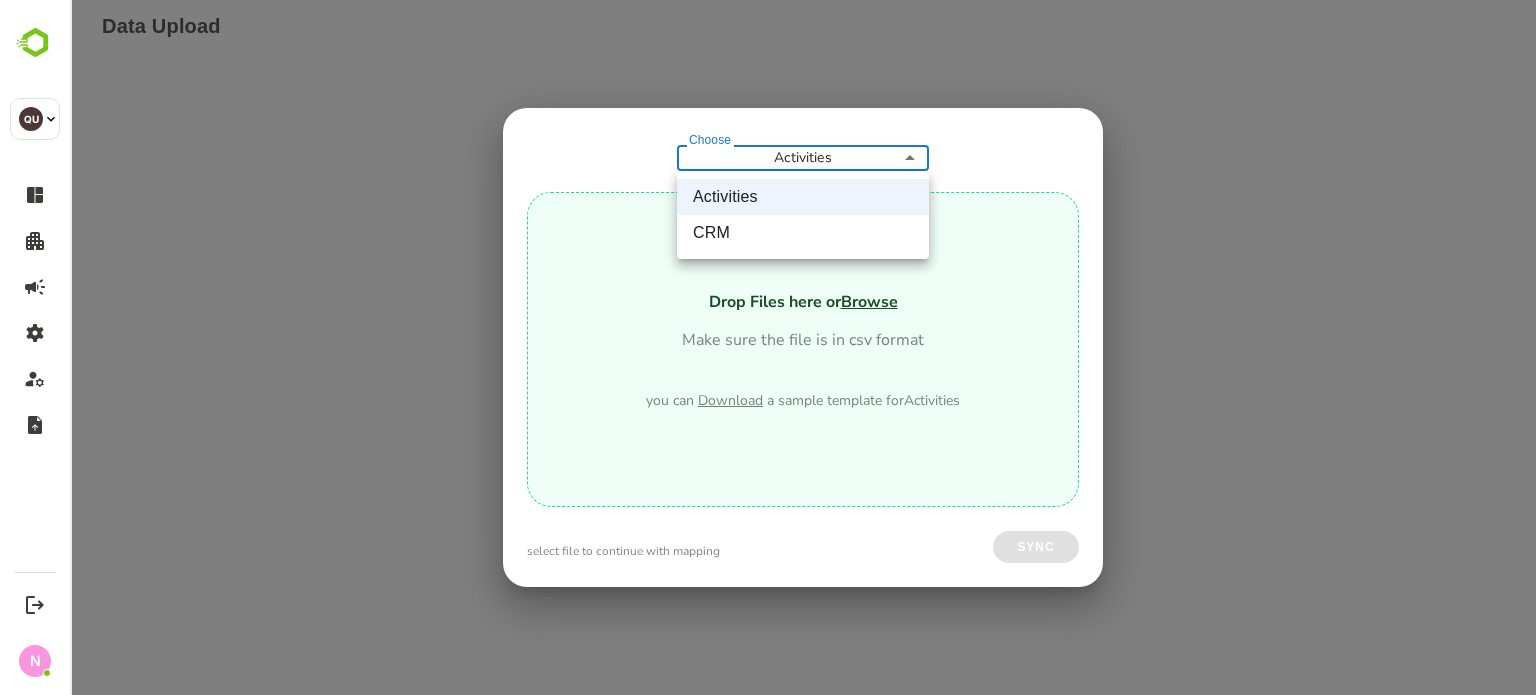 click on "**********" at bounding box center [803, 18] 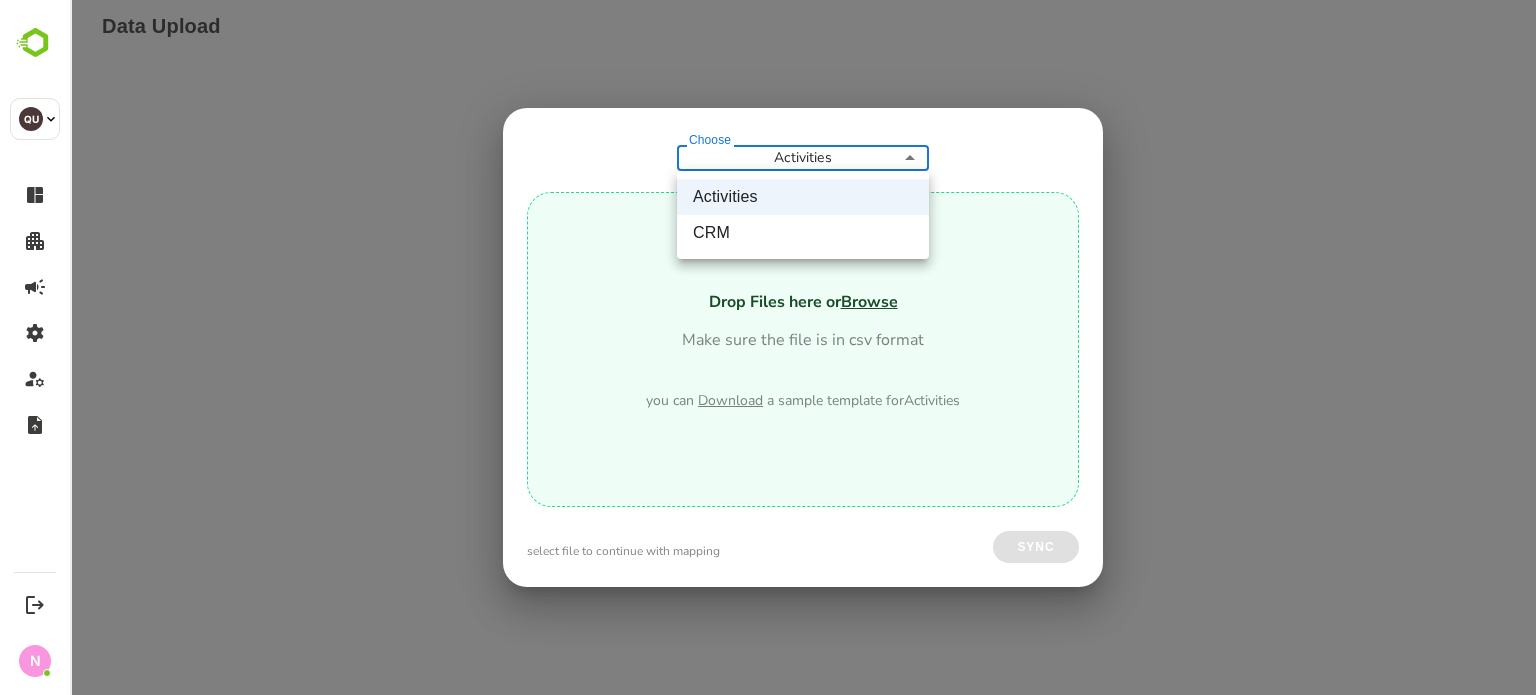 click on "CRM" at bounding box center (803, 233) 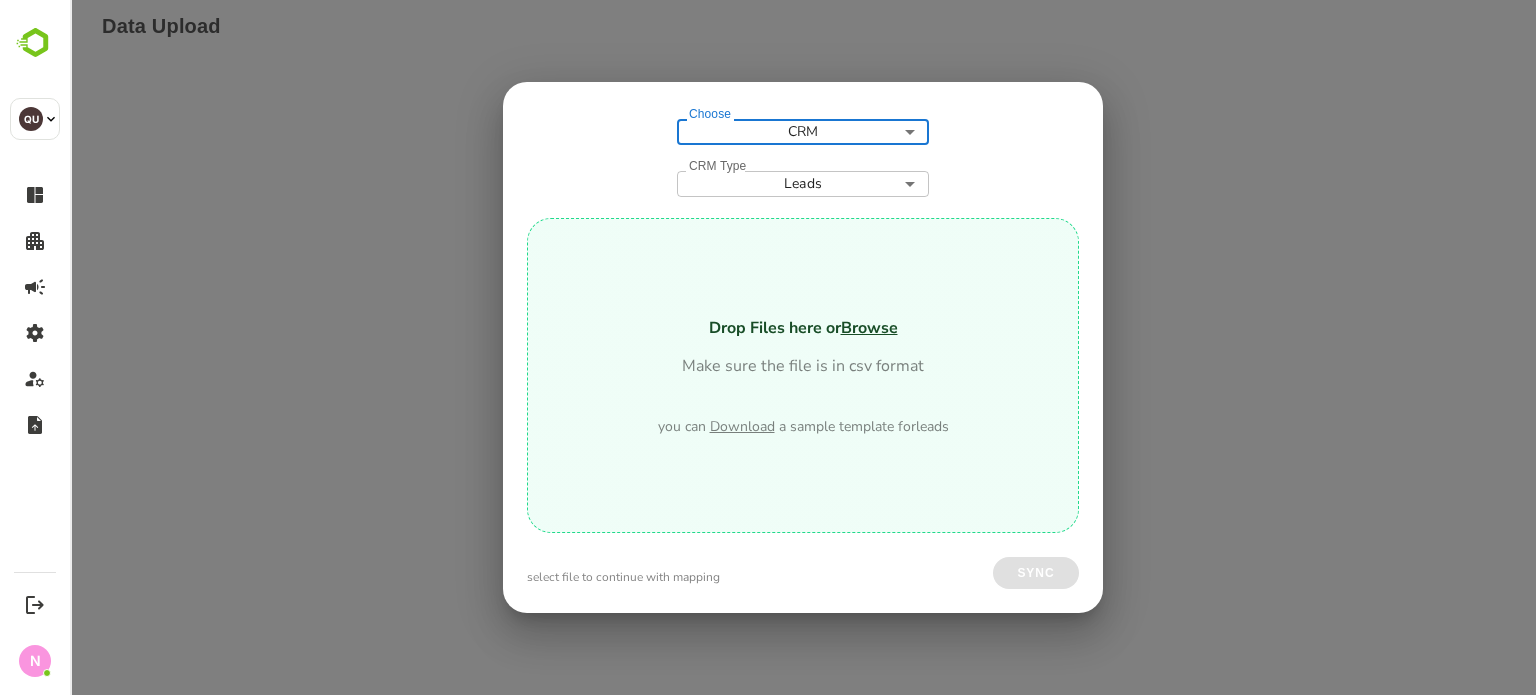 click on "Choose CRM *** Choose CRM Type Leads ***** CRM Type Drop Files here or  Browse Make sure the file is in csv format you can   Download   a sample template for  leads" at bounding box center [803, 319] 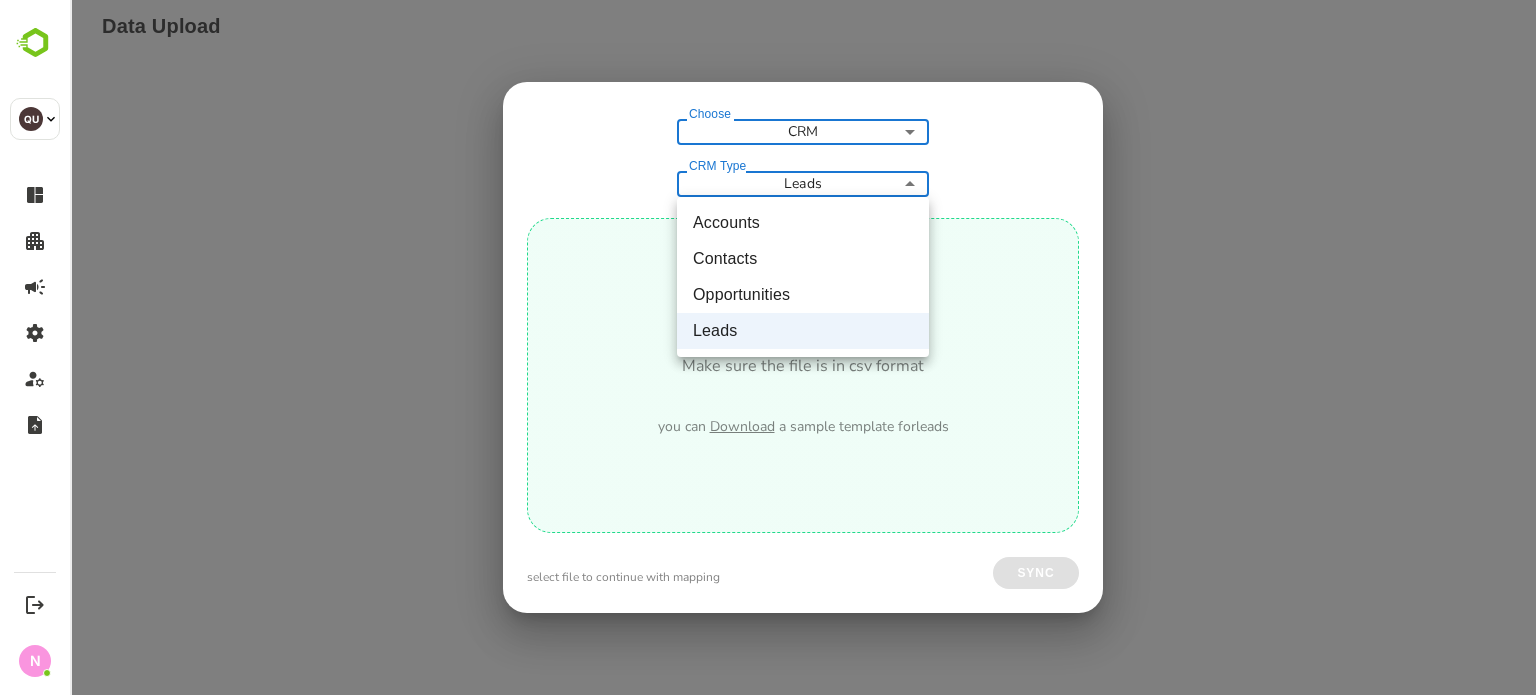 click on "Data Upload Add offline Activities or CRM data in a Bulk as a CSV file DATA Choose CRM *** Choose CRM Type Leads ***** CRM Type Drop Files here or  Browse Make sure the file is in csv format you can   Download   a sample template for  leads select file to continue with mapping Sync Accounts Contacts Opportunities Leads" at bounding box center [803, 18] 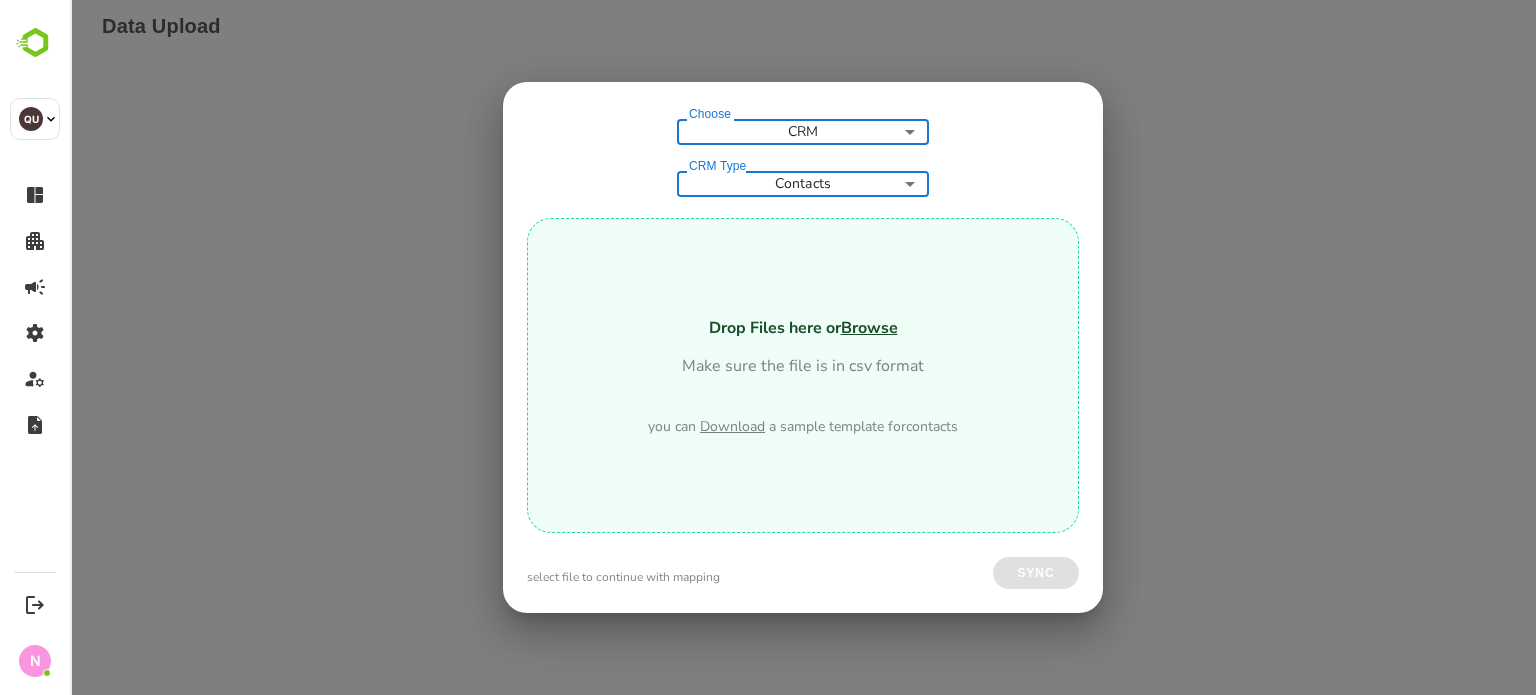 click on "Browse" at bounding box center [869, 328] 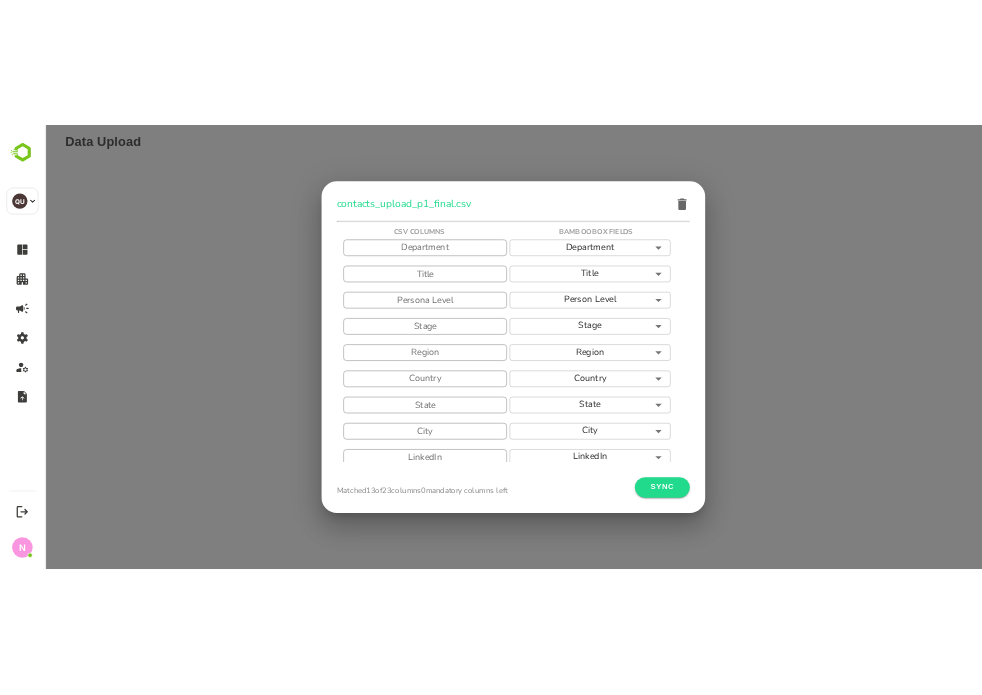 scroll, scrollTop: 600, scrollLeft: 0, axis: vertical 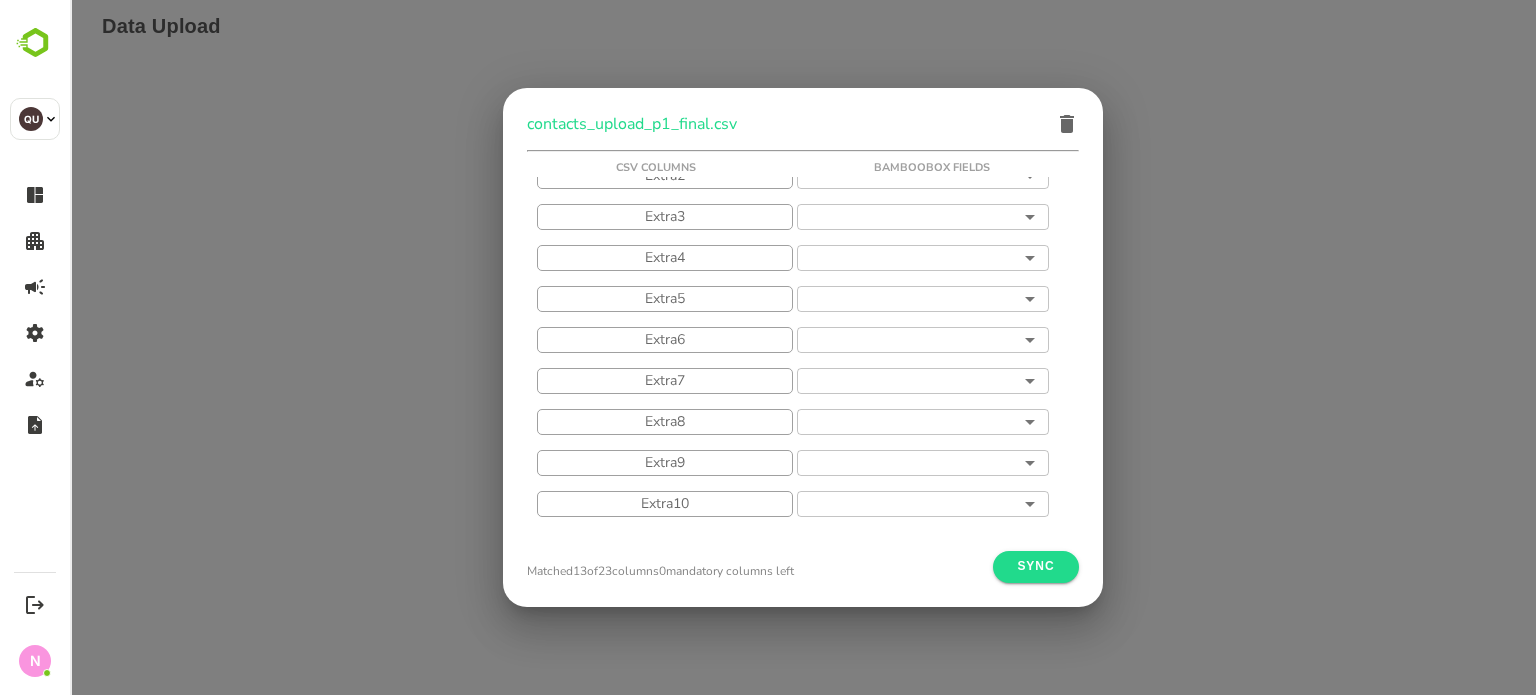 click on "Sync" at bounding box center [1036, 566] 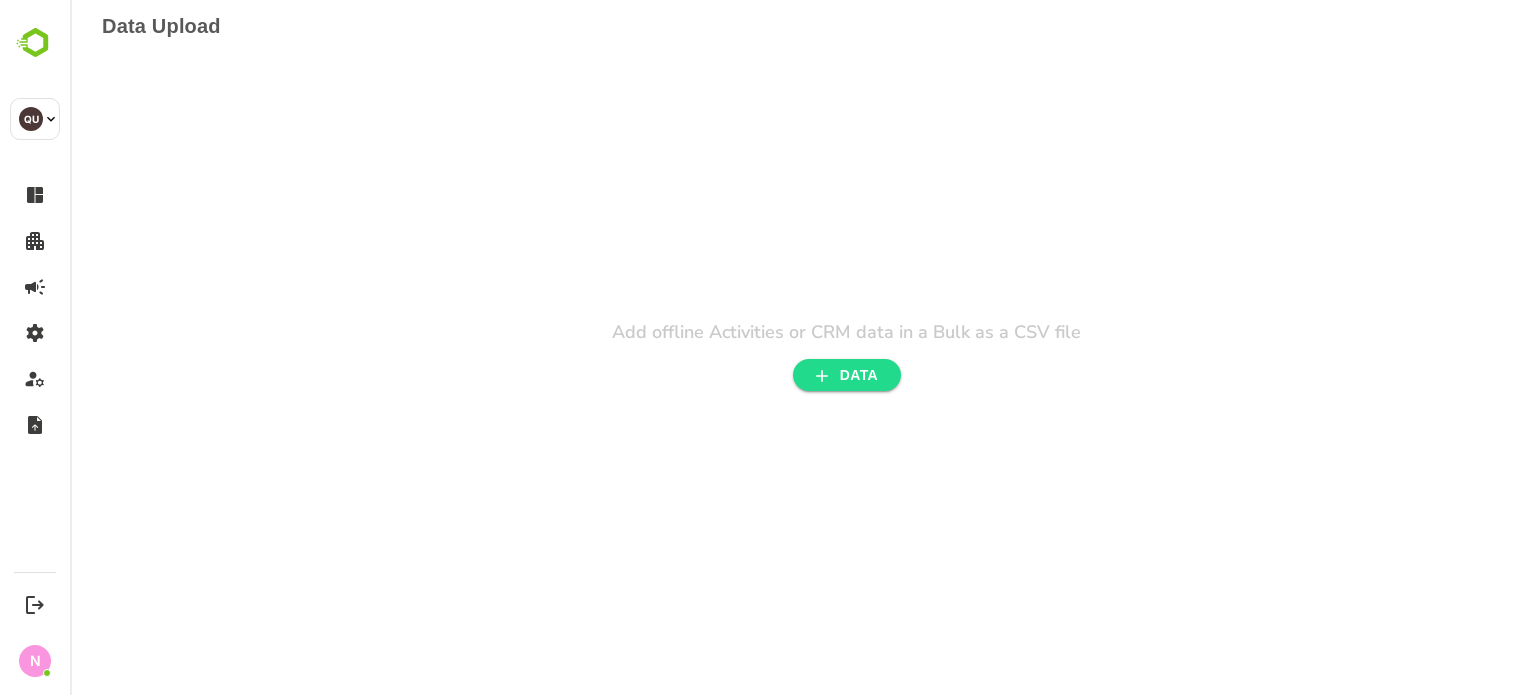 type 